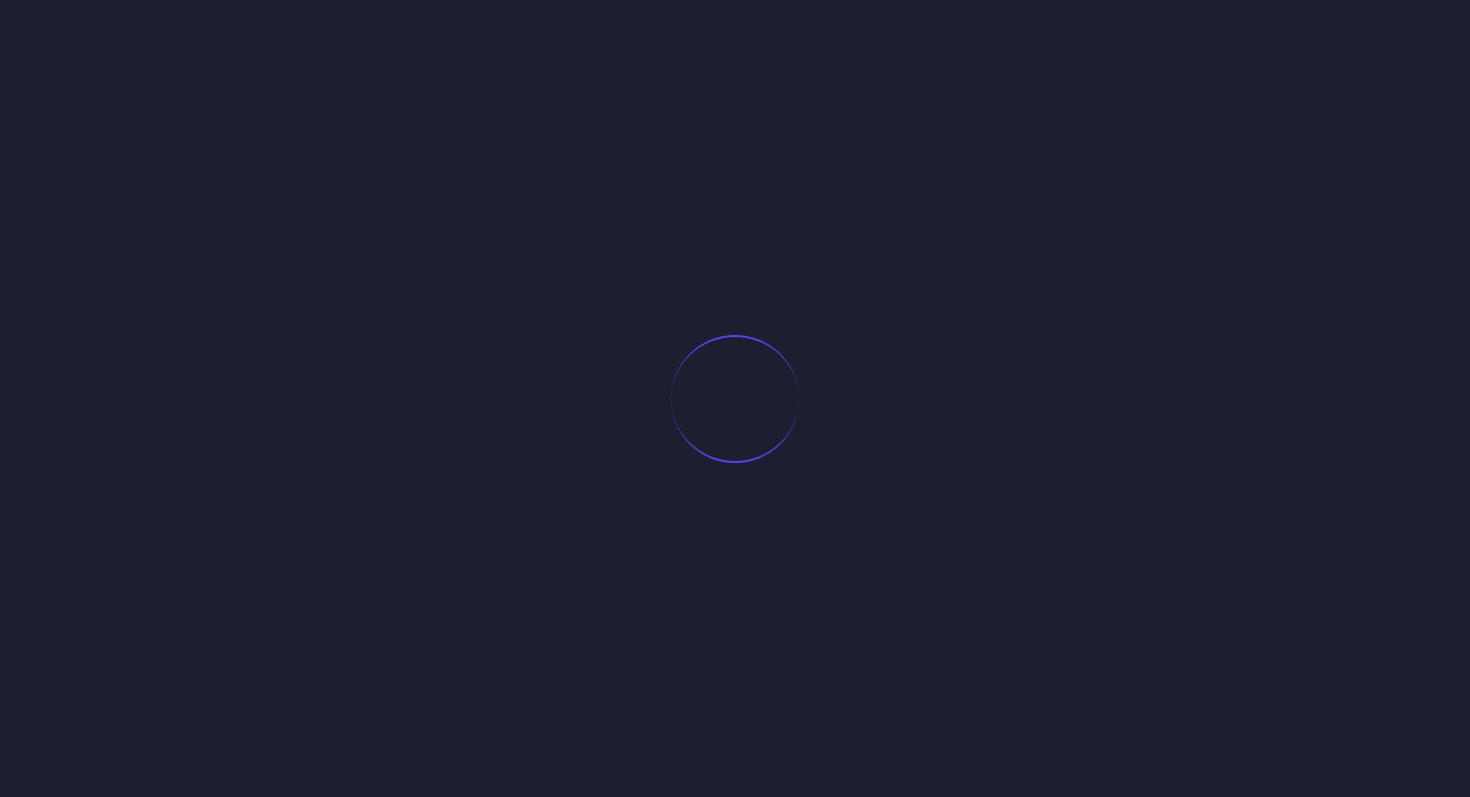 scroll, scrollTop: 0, scrollLeft: 0, axis: both 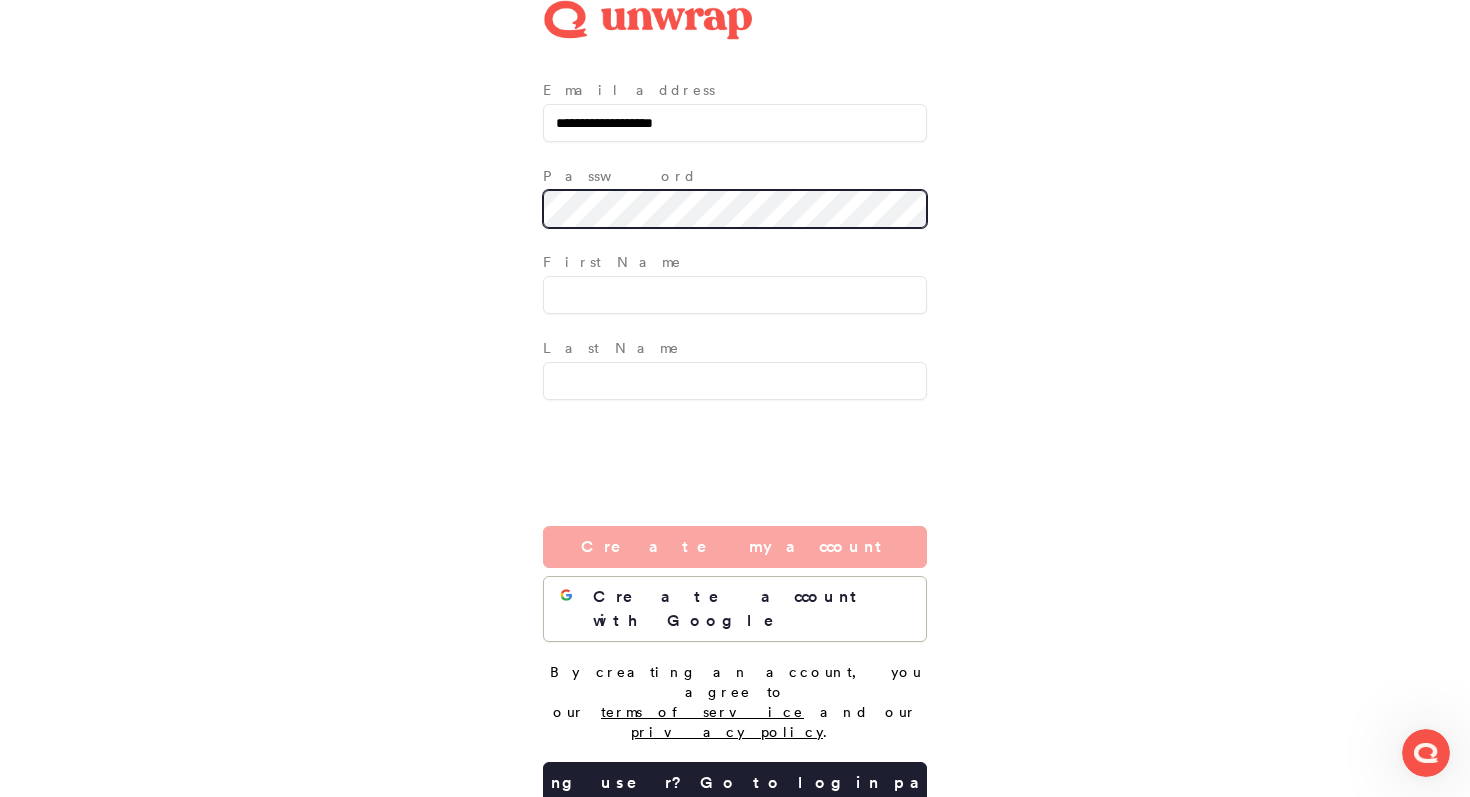 click at bounding box center [0, 804] 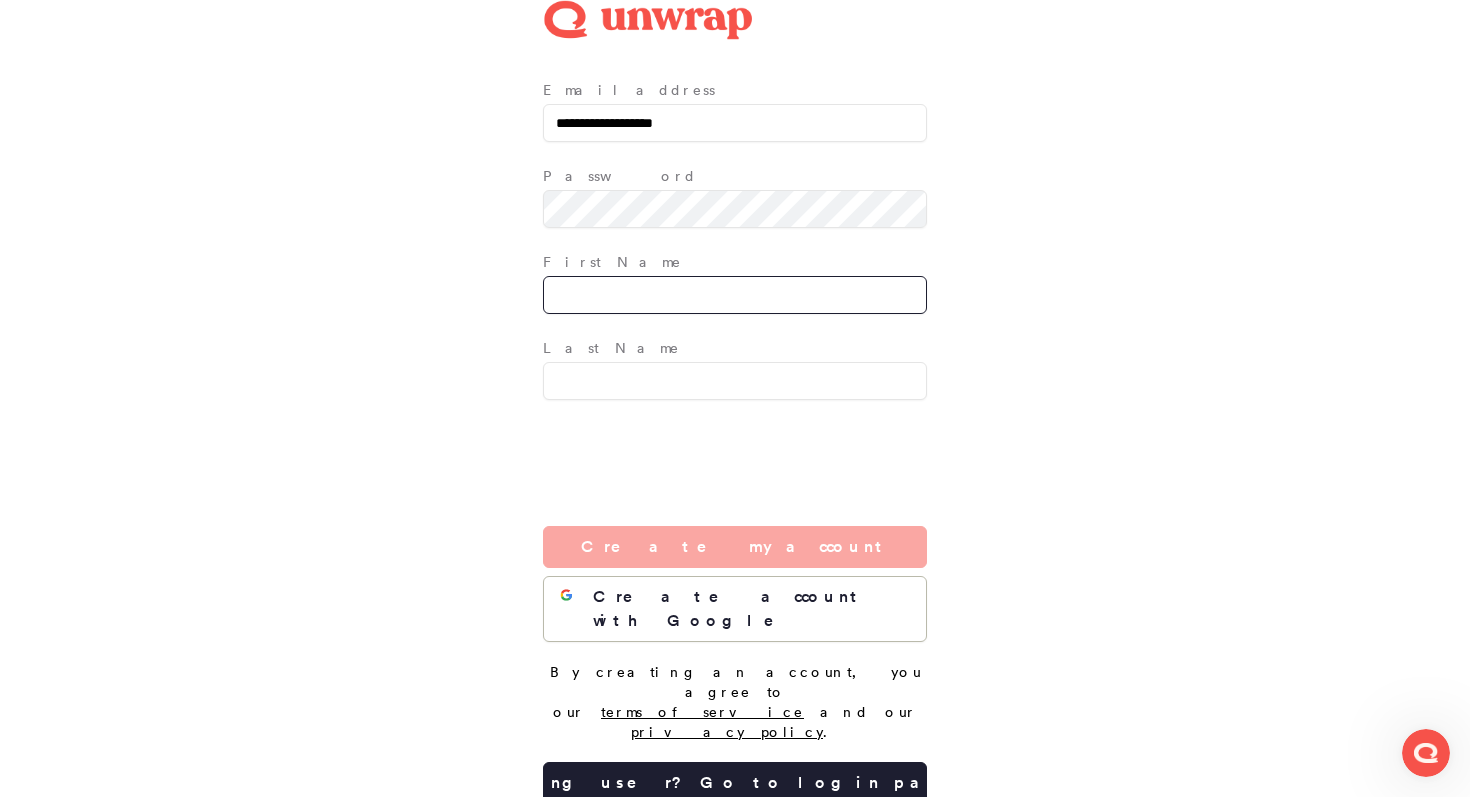 click at bounding box center [735, 295] 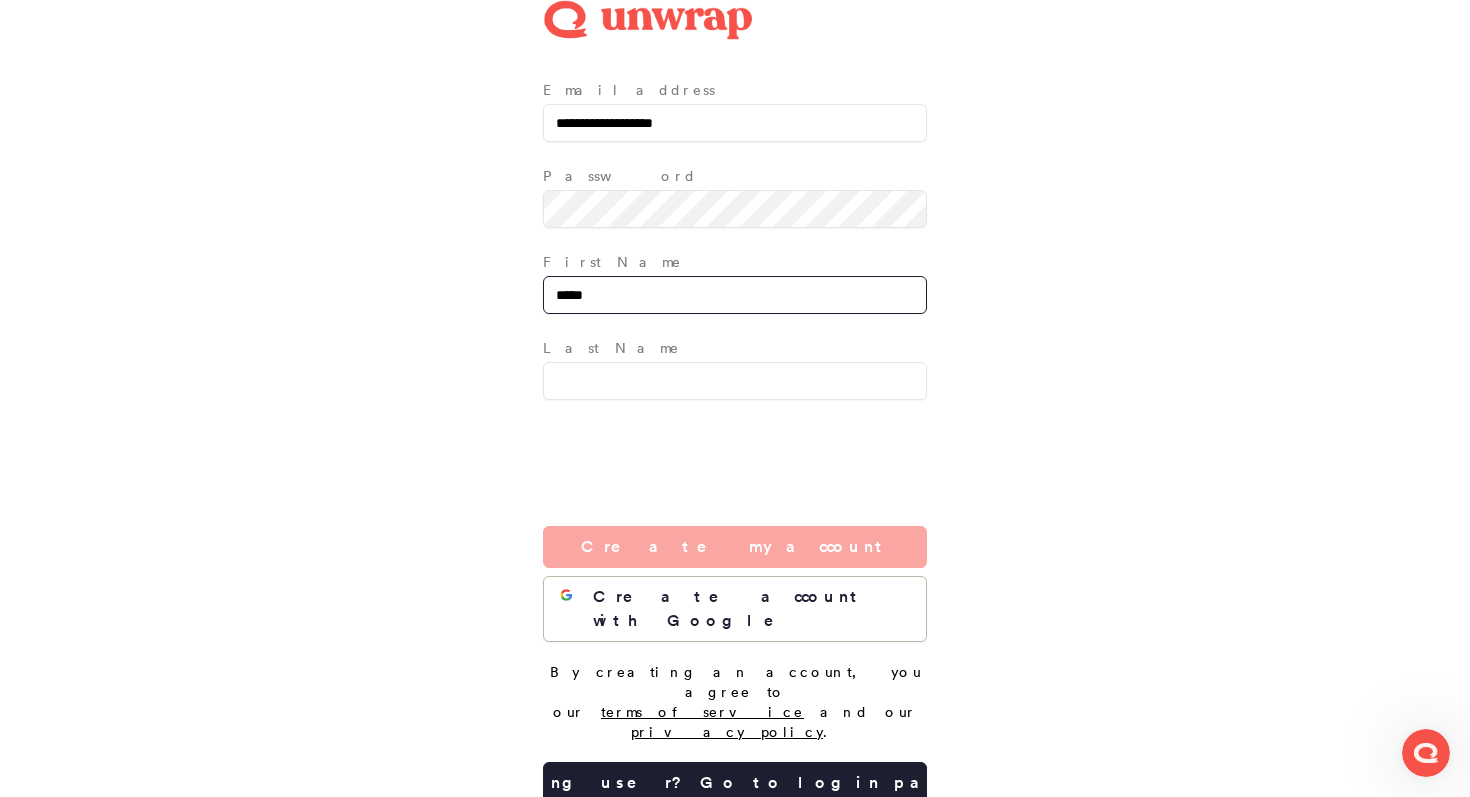 type on "*****" 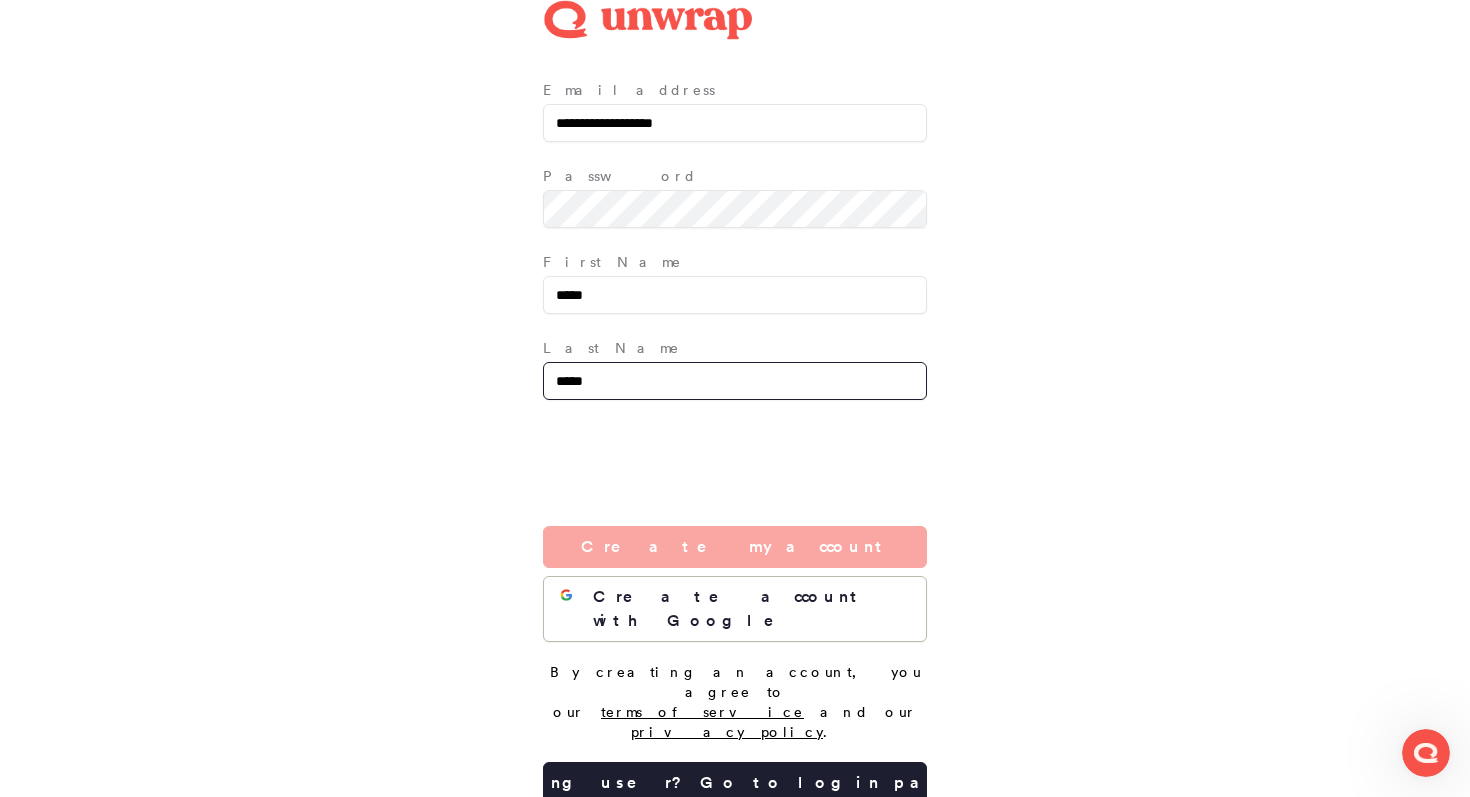 type on "*****" 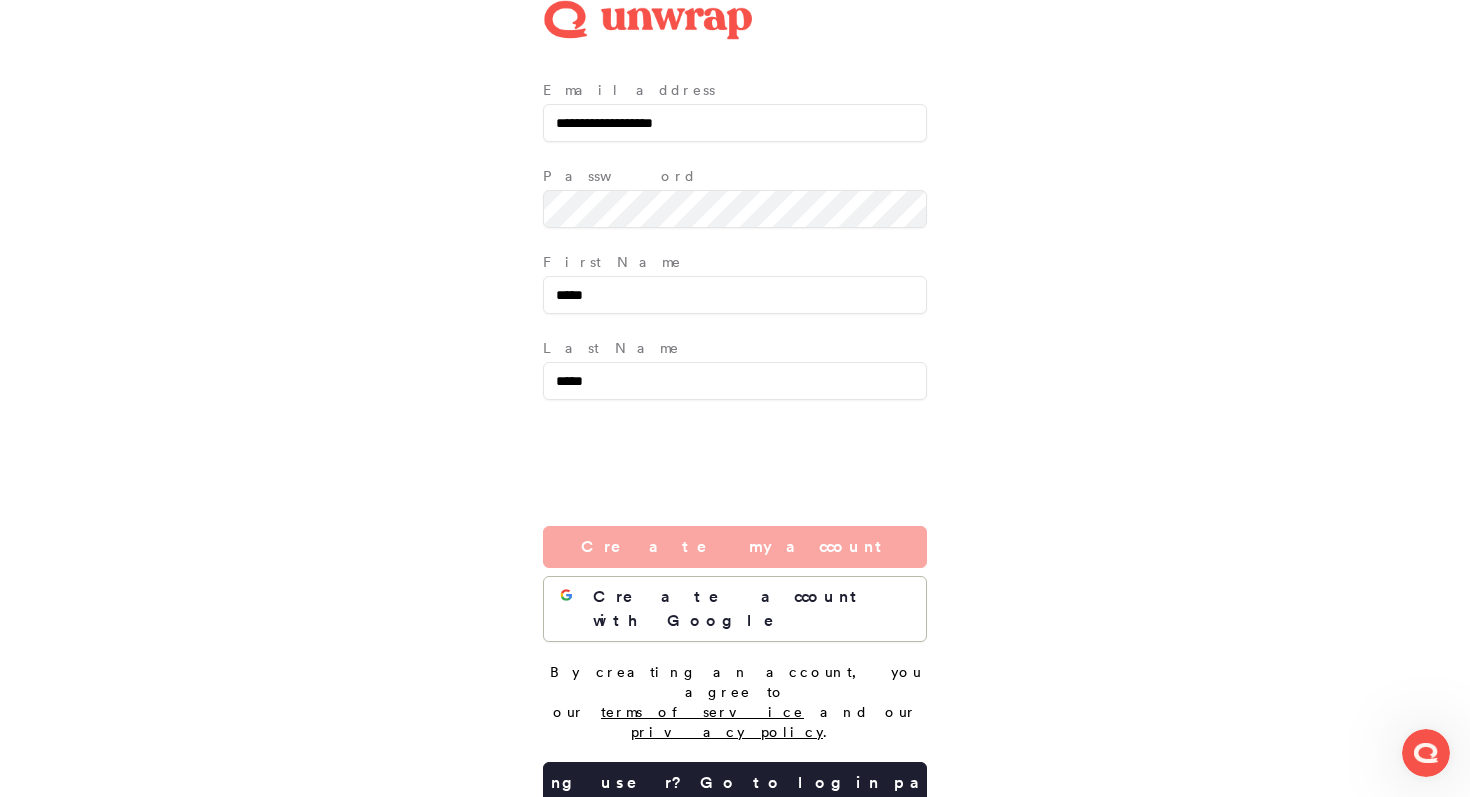 click on "**********" at bounding box center (735, 402) 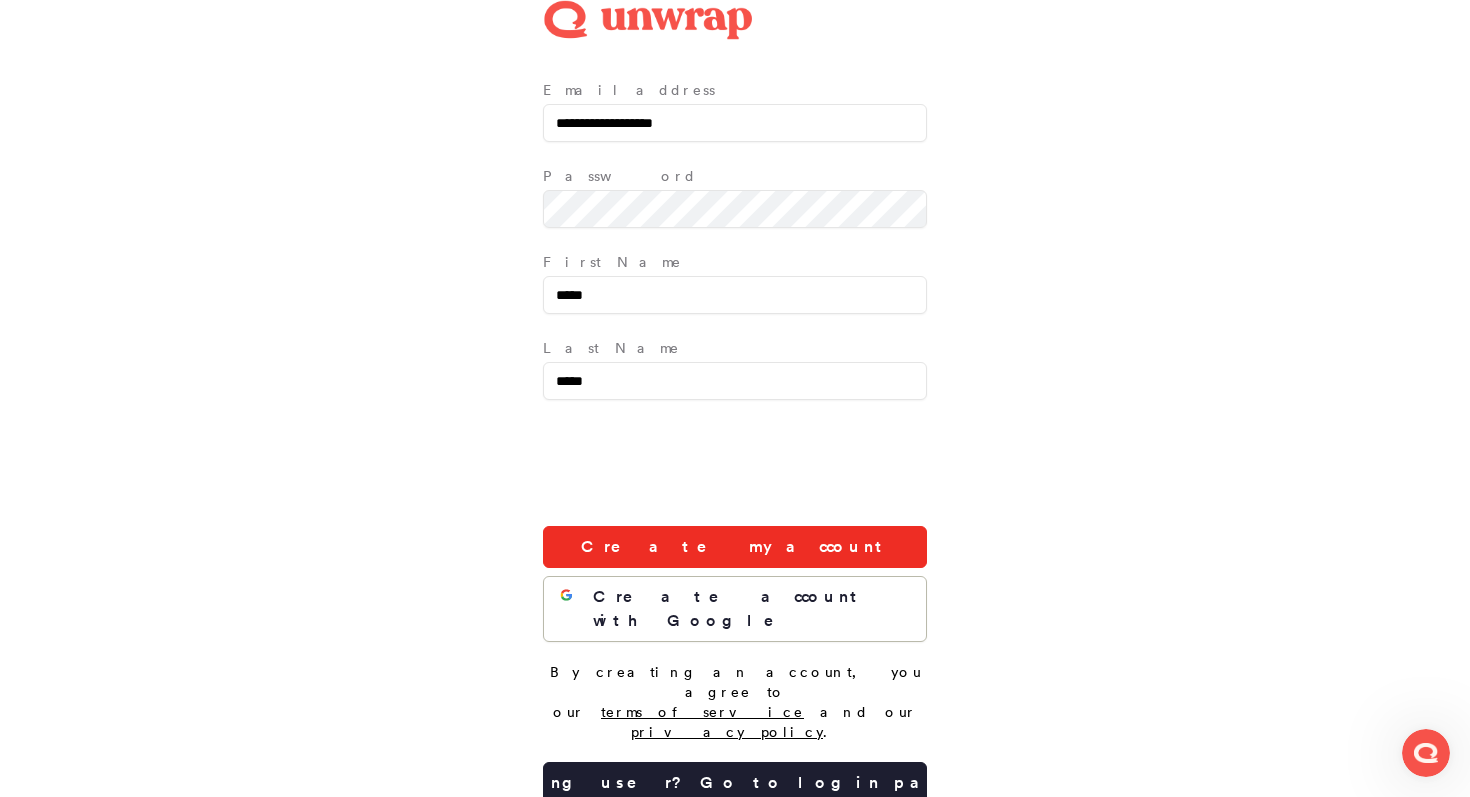 click on "Create my account" at bounding box center (735, 547) 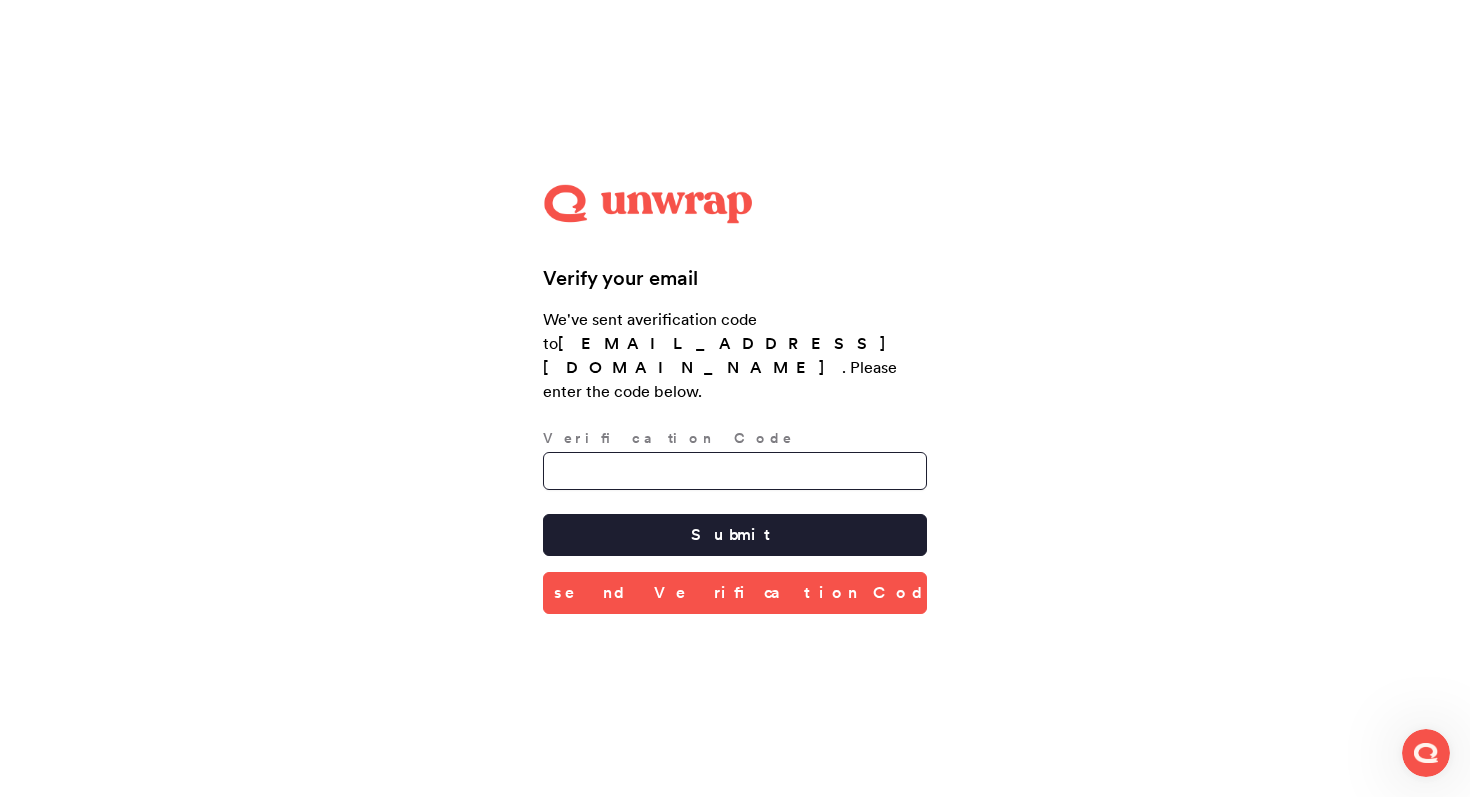click on "Verification Code" at bounding box center (735, 471) 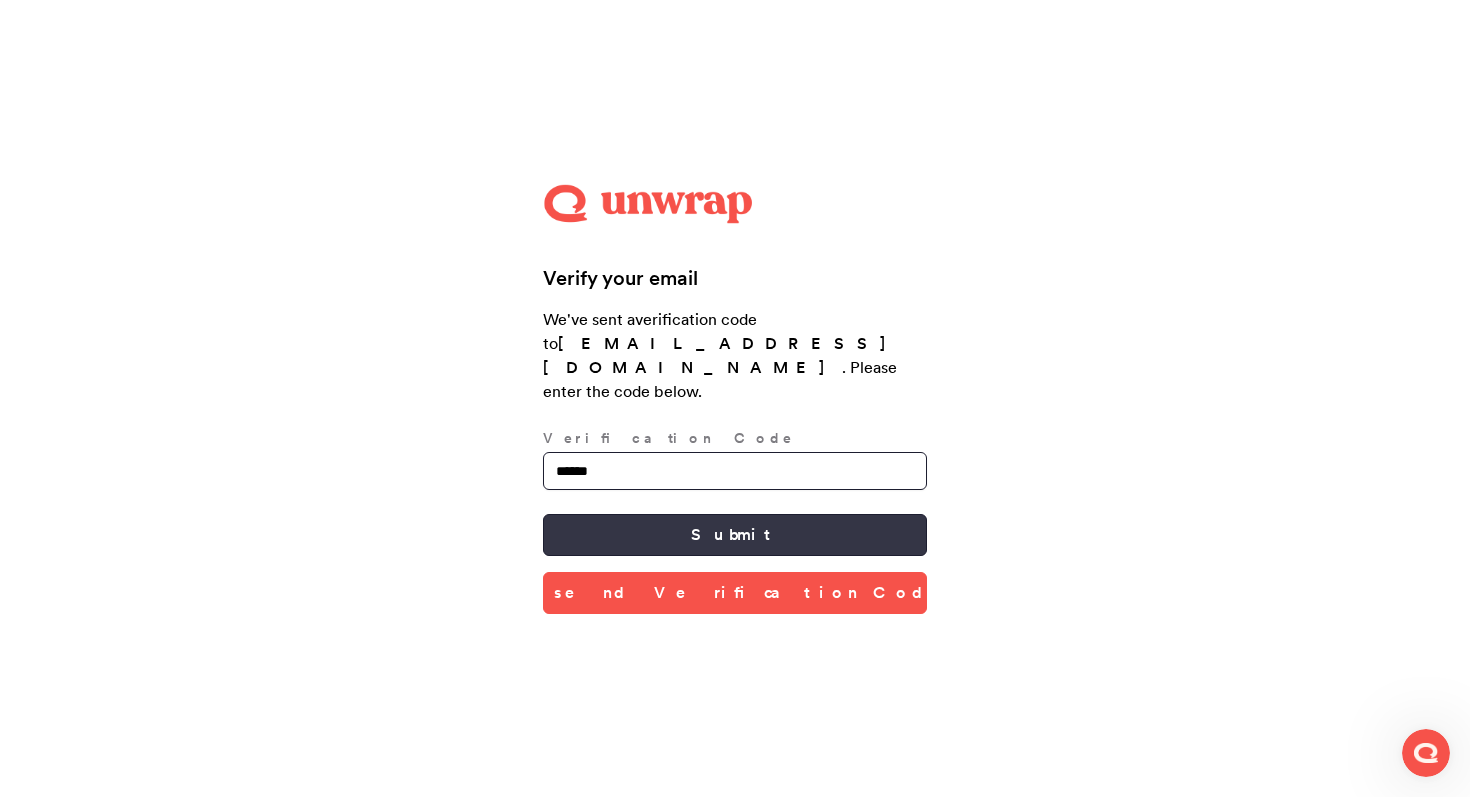 type on "******" 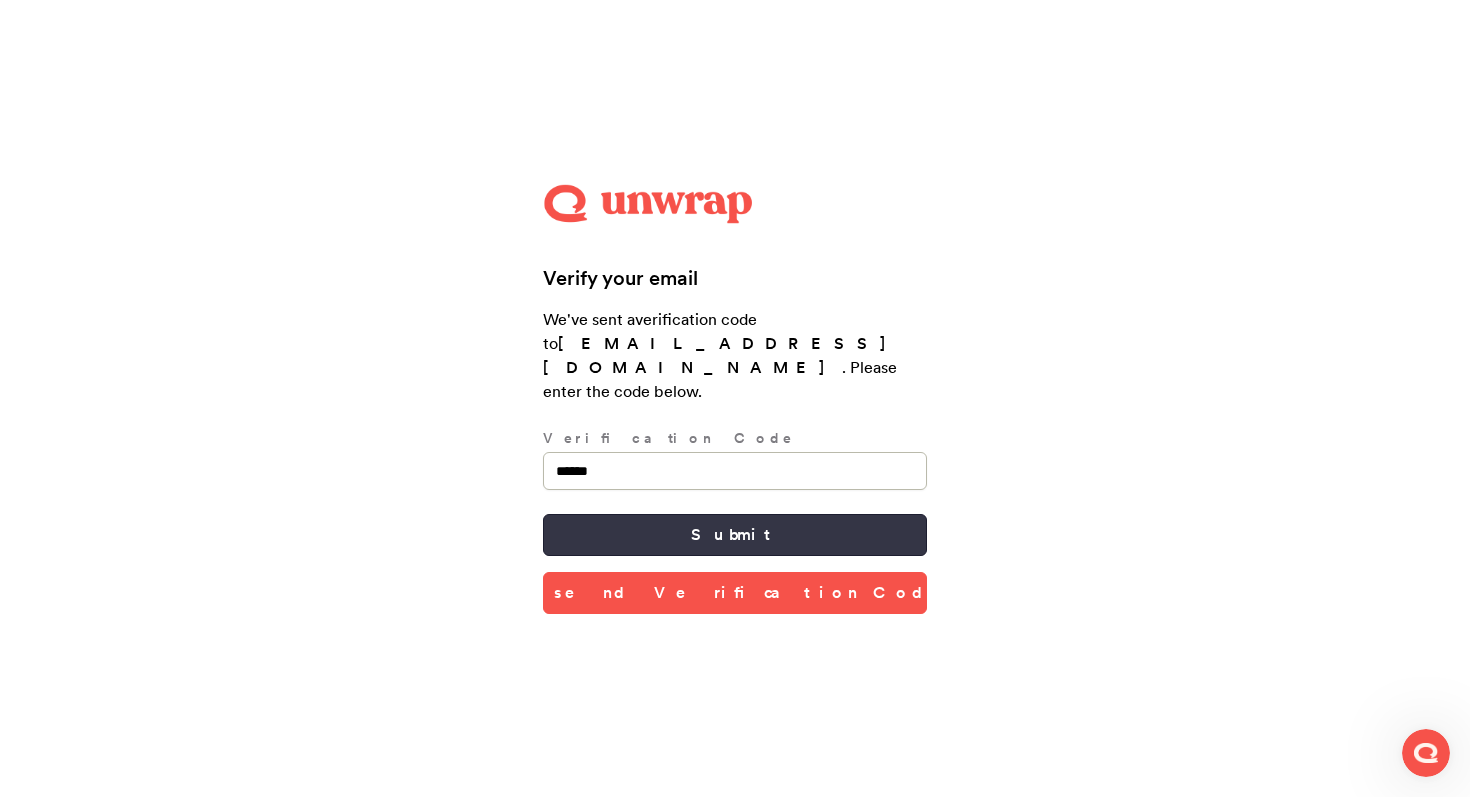 click on "Submit" at bounding box center (735, 535) 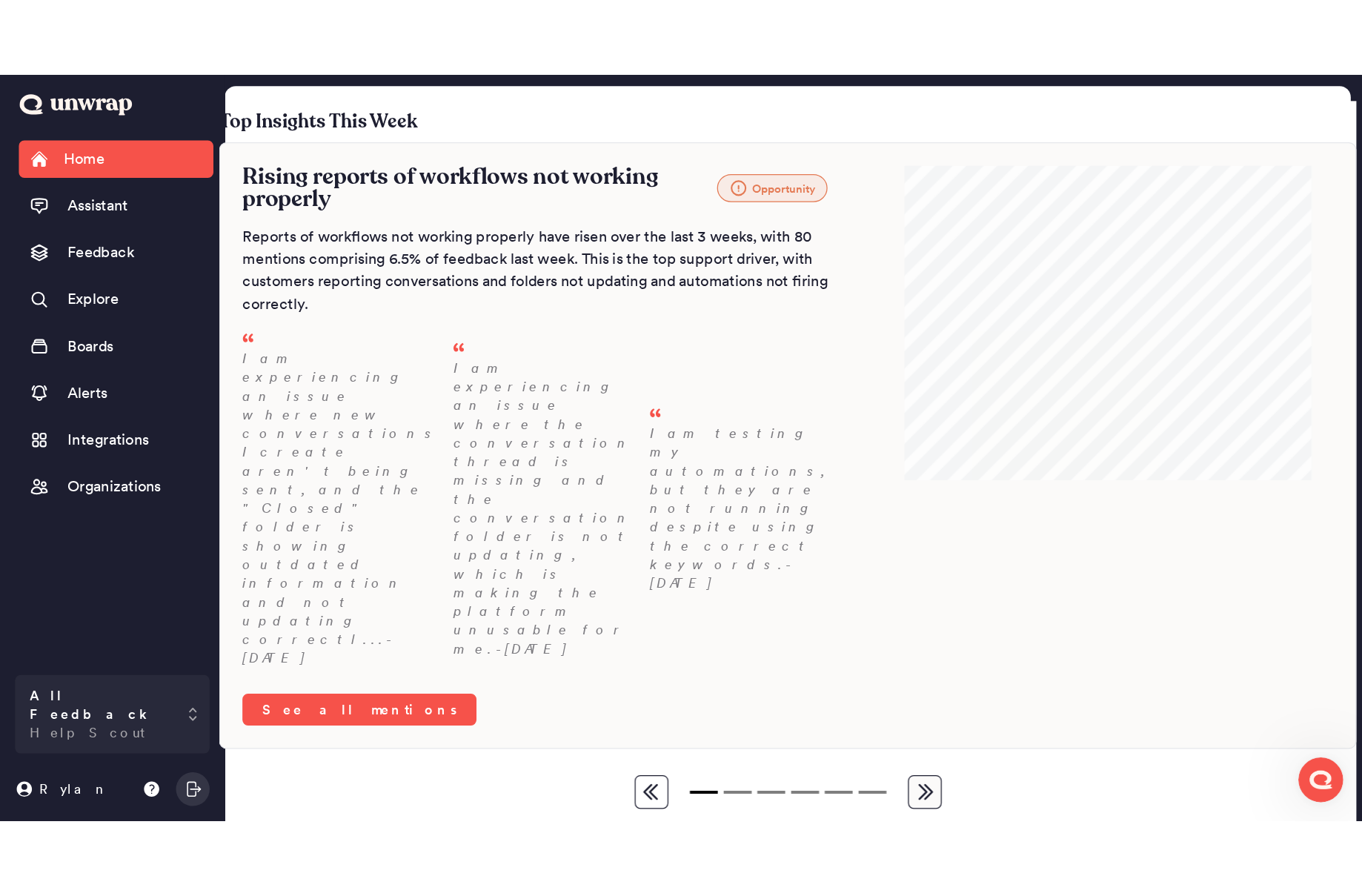 scroll, scrollTop: 0, scrollLeft: 0, axis: both 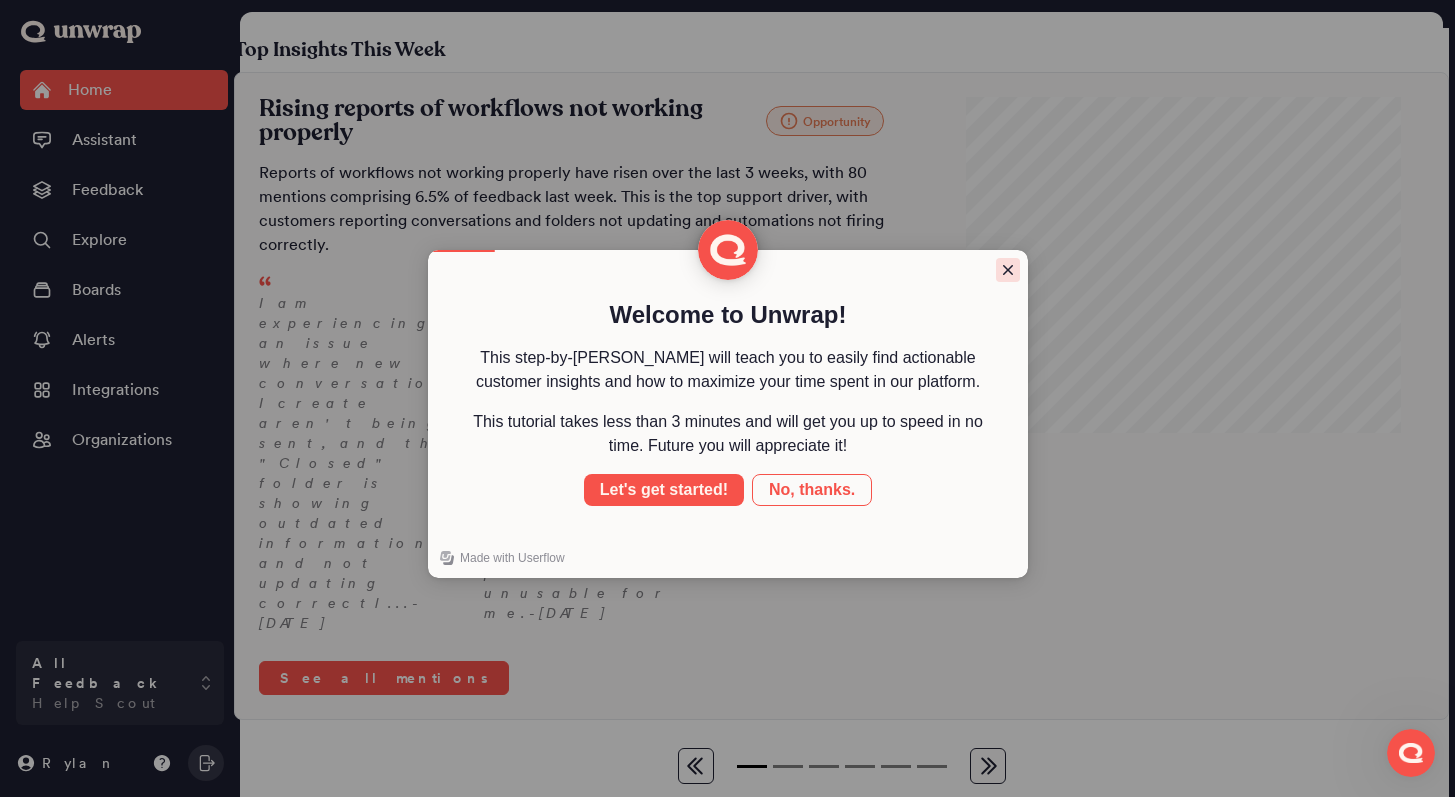 click at bounding box center [1008, 270] 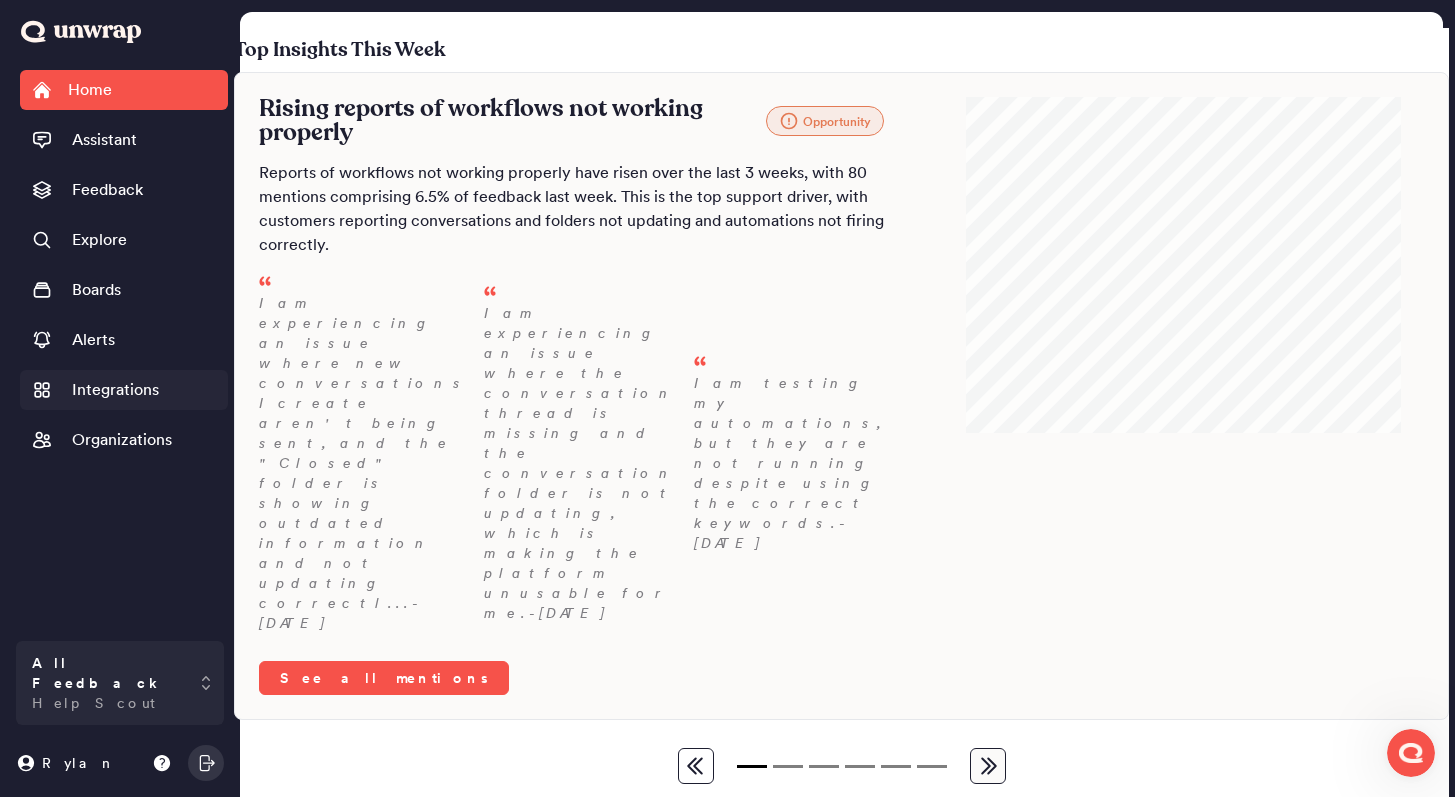 click on "Integrations" at bounding box center [115, 390] 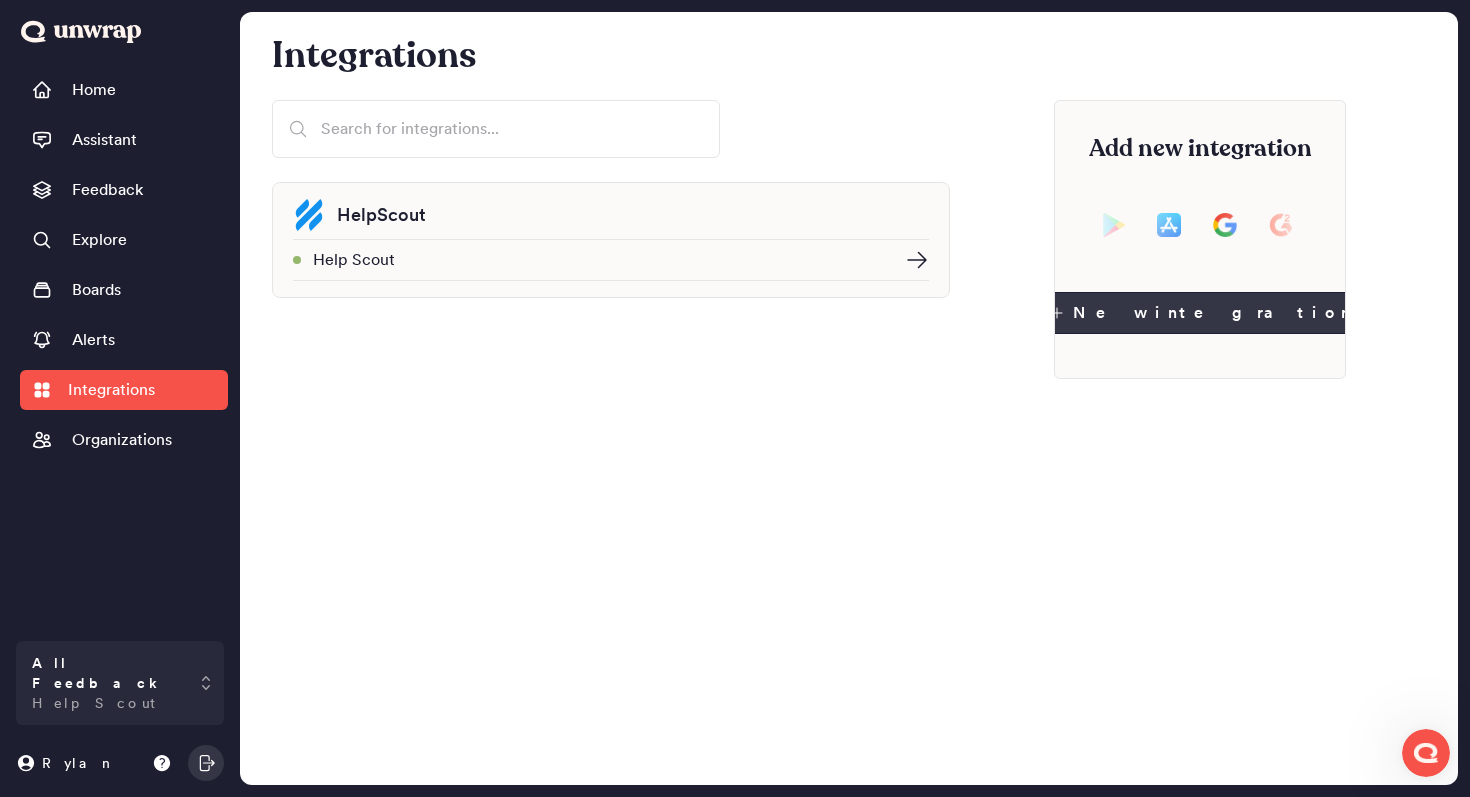 click on "New integration" at bounding box center (1200, 313) 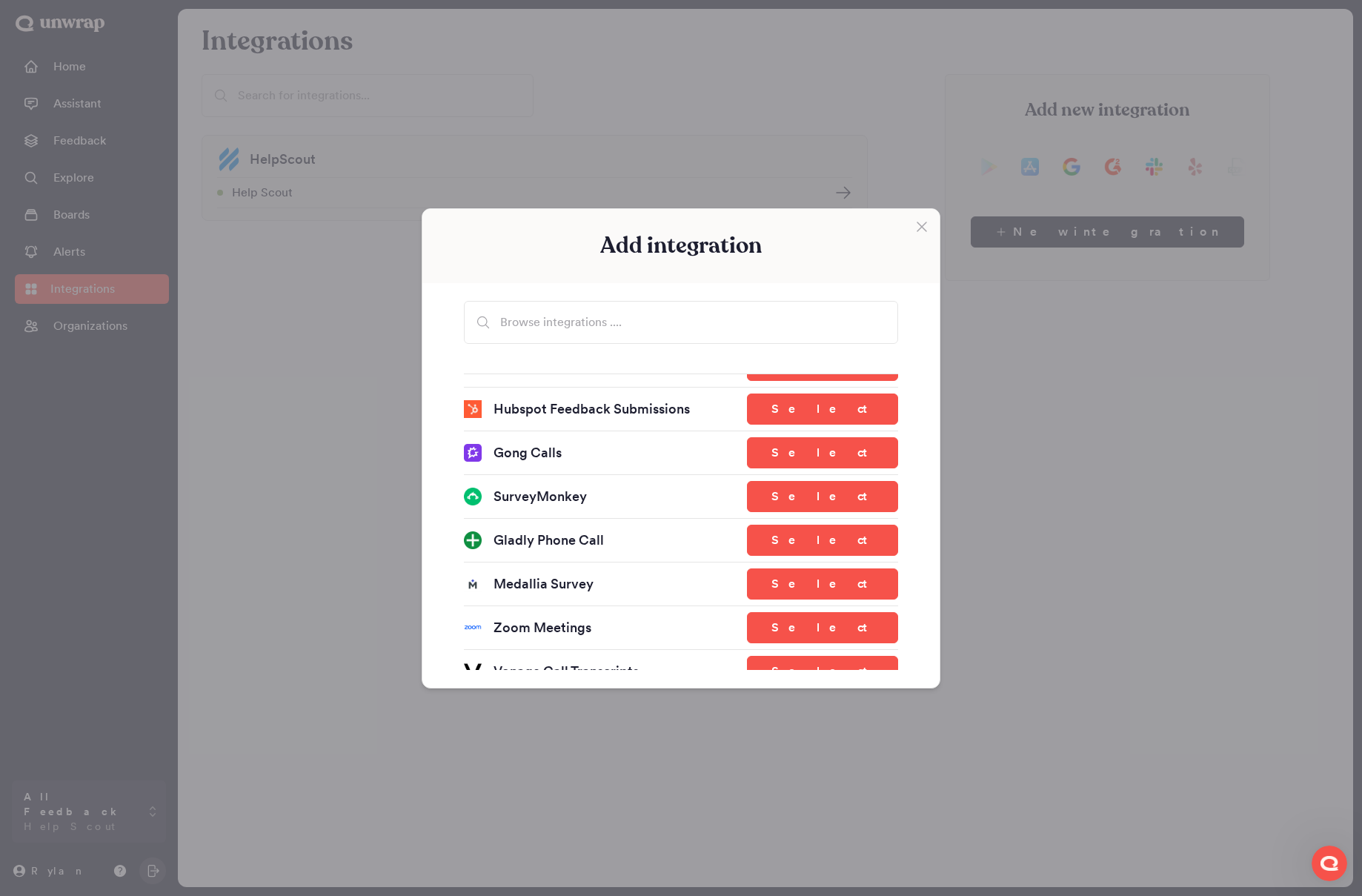 scroll, scrollTop: 1701, scrollLeft: 0, axis: vertical 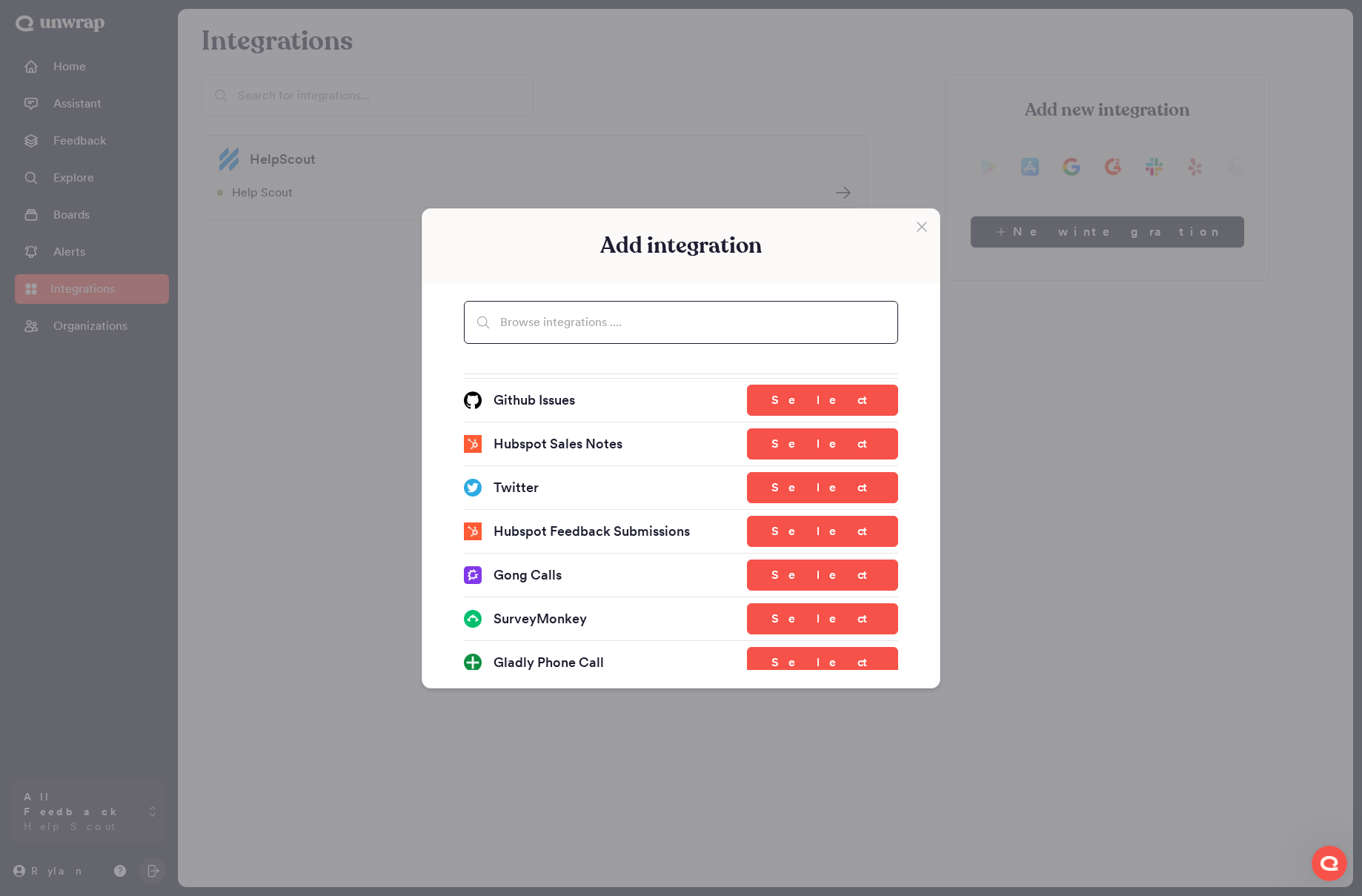 click at bounding box center (681, 322) 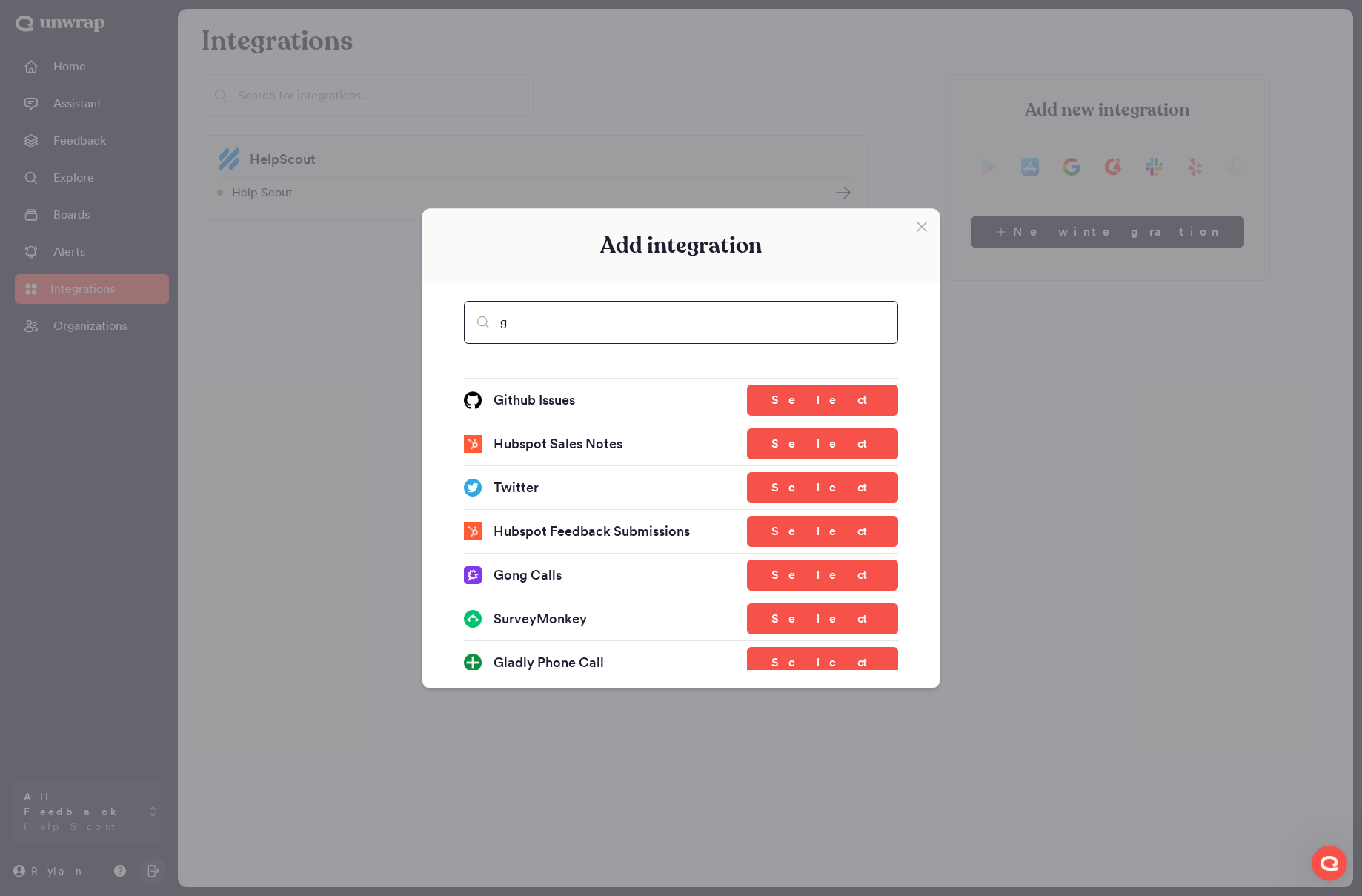scroll, scrollTop: 0, scrollLeft: 0, axis: both 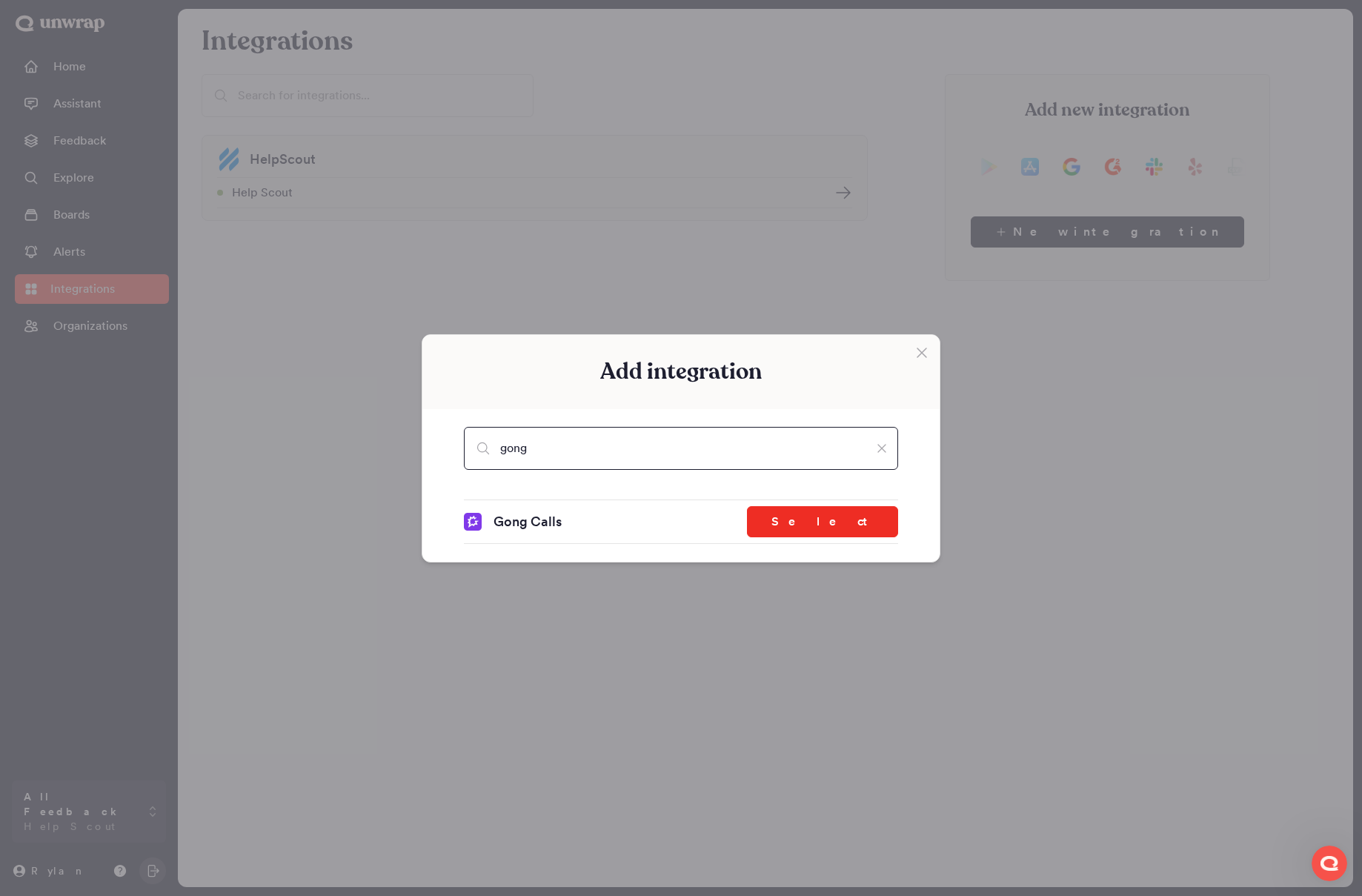 type on "gong" 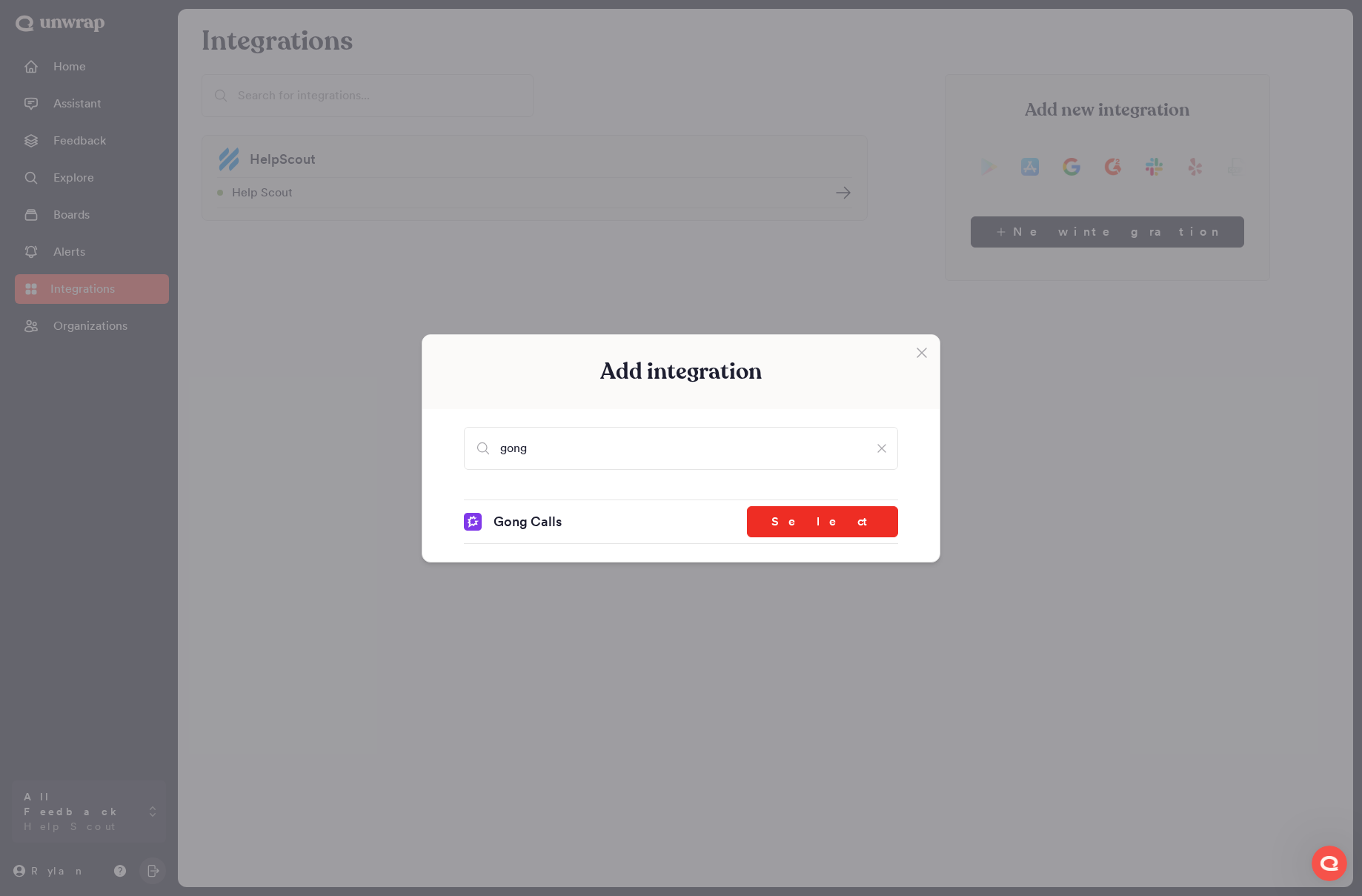 click on "Select" at bounding box center (823, 522) 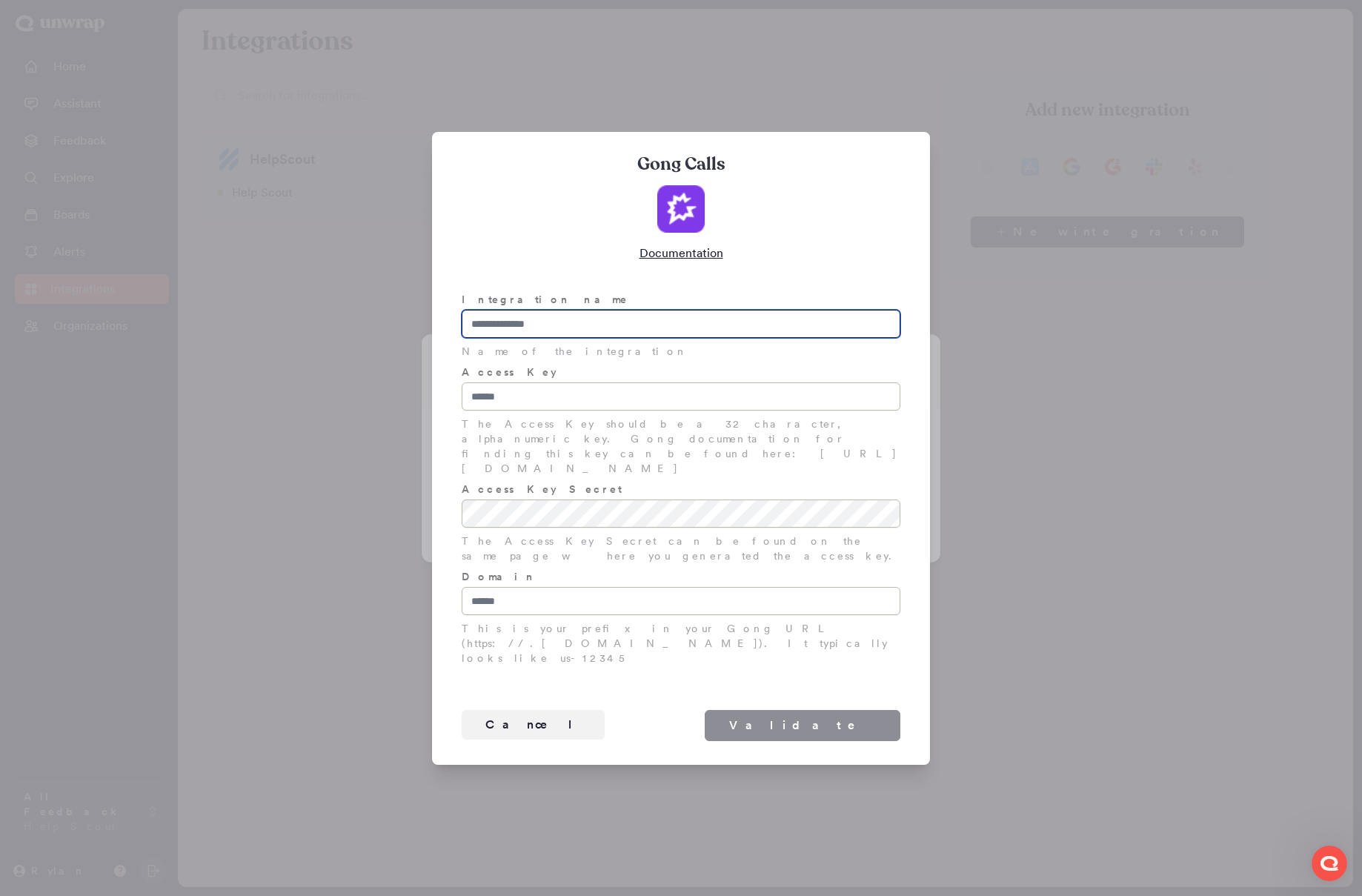 click on "Integration name" at bounding box center (681, 324) 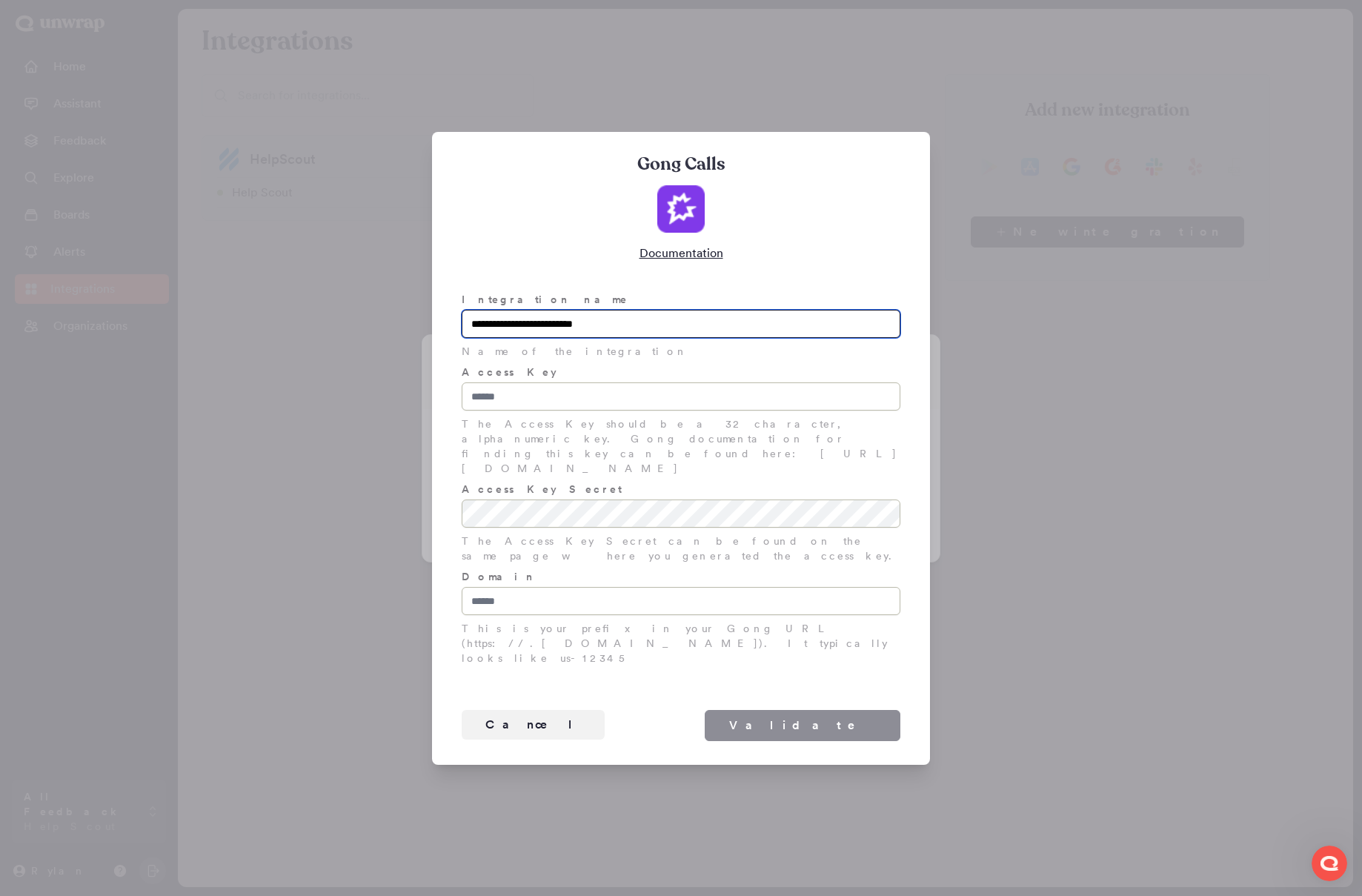 type on "**********" 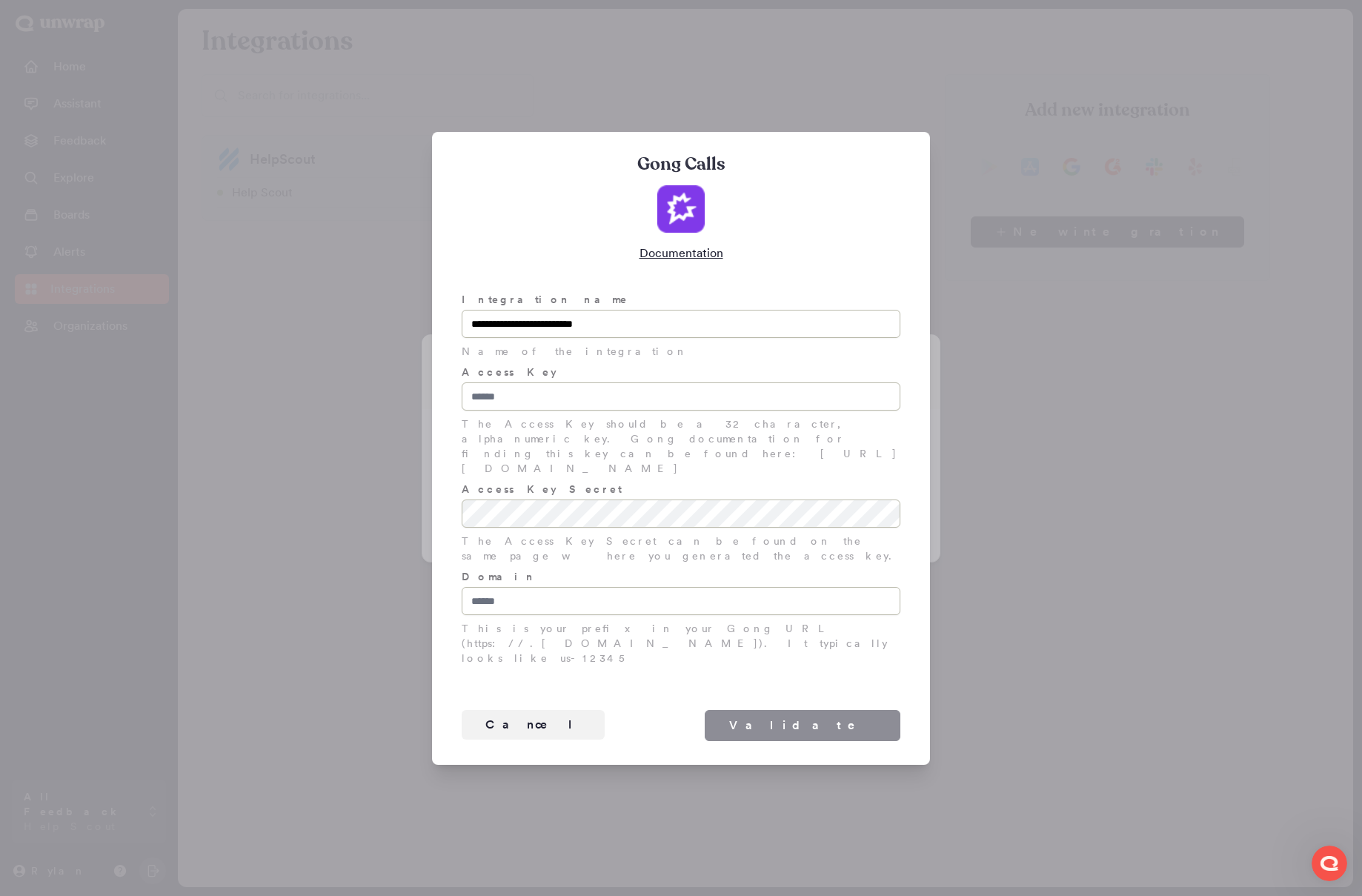 click on "Access Key" at bounding box center [681, 372] 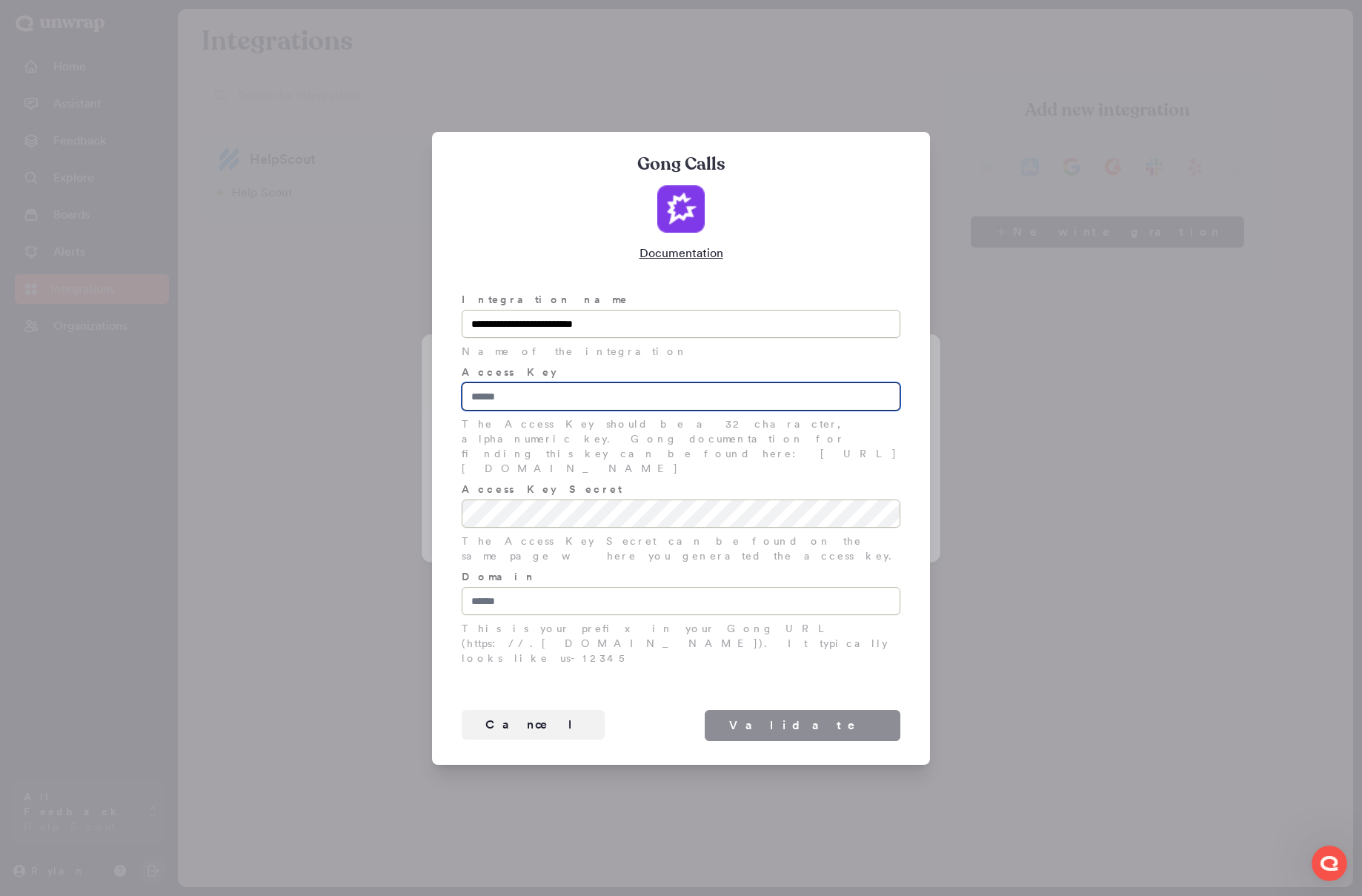 click on "Access Key" at bounding box center [681, 396] 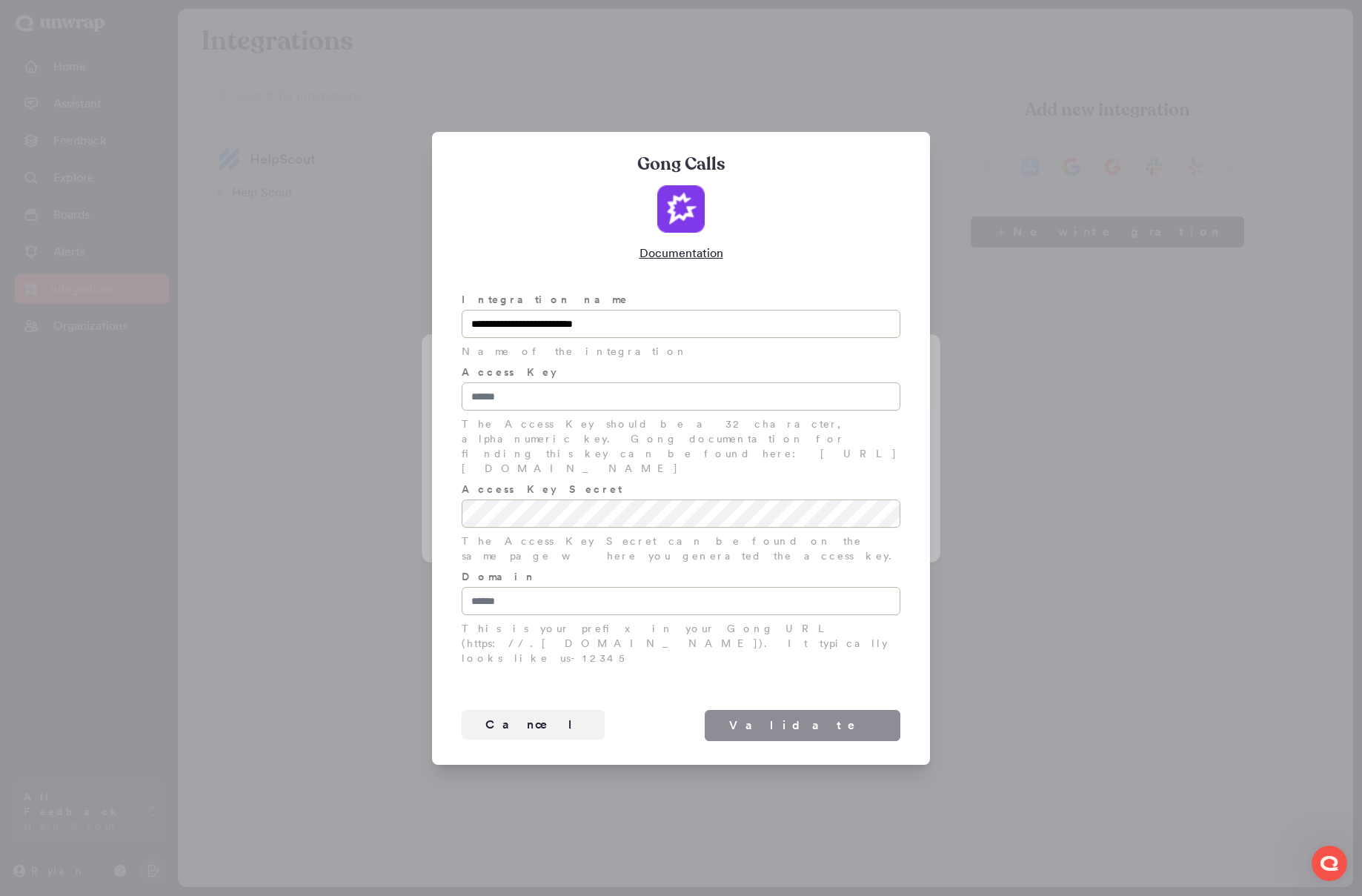 drag, startPoint x: 590, startPoint y: 473, endPoint x: 839, endPoint y: 473, distance: 249 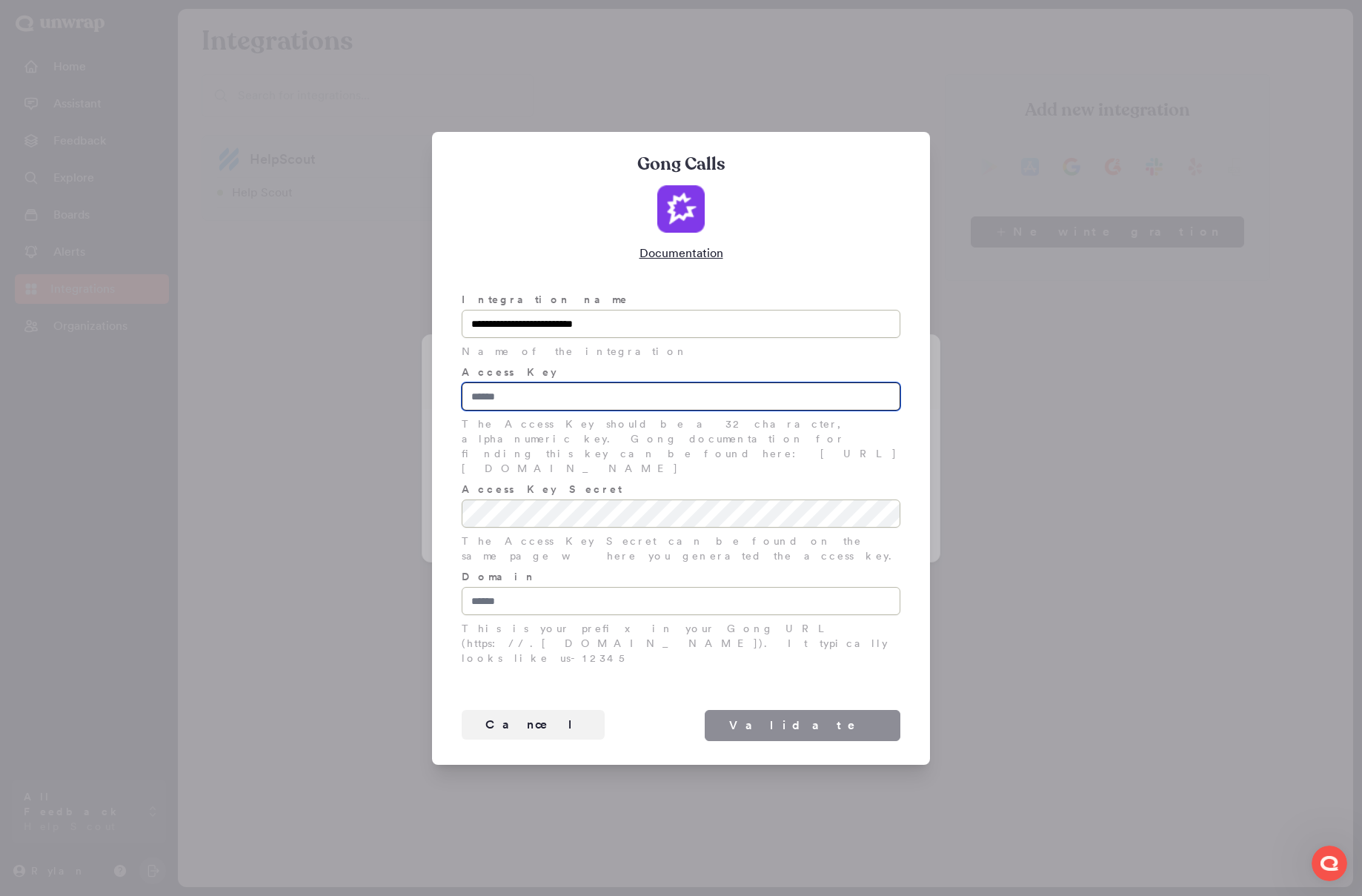 click on "Access Key" at bounding box center [681, 396] 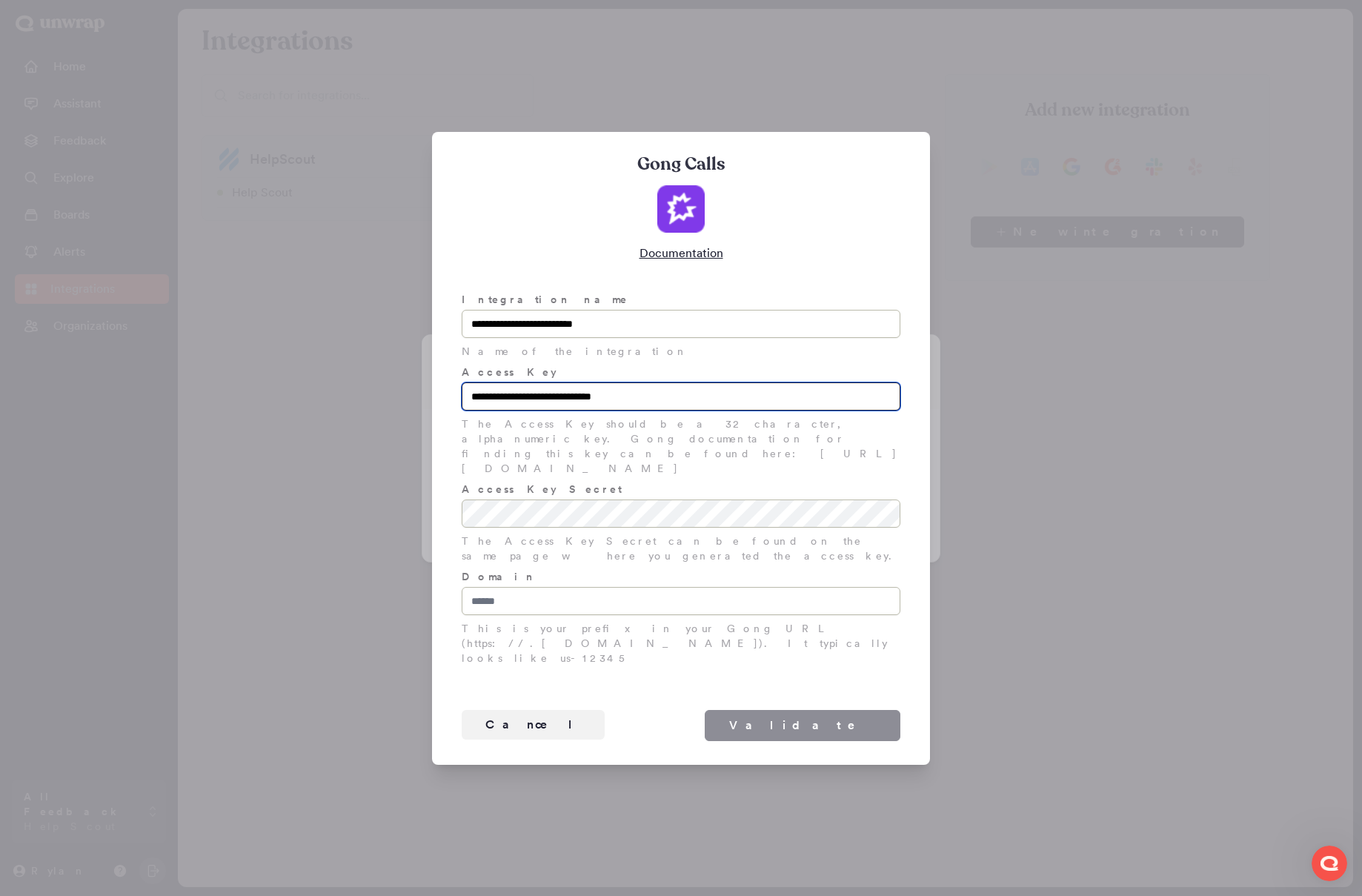 type on "**********" 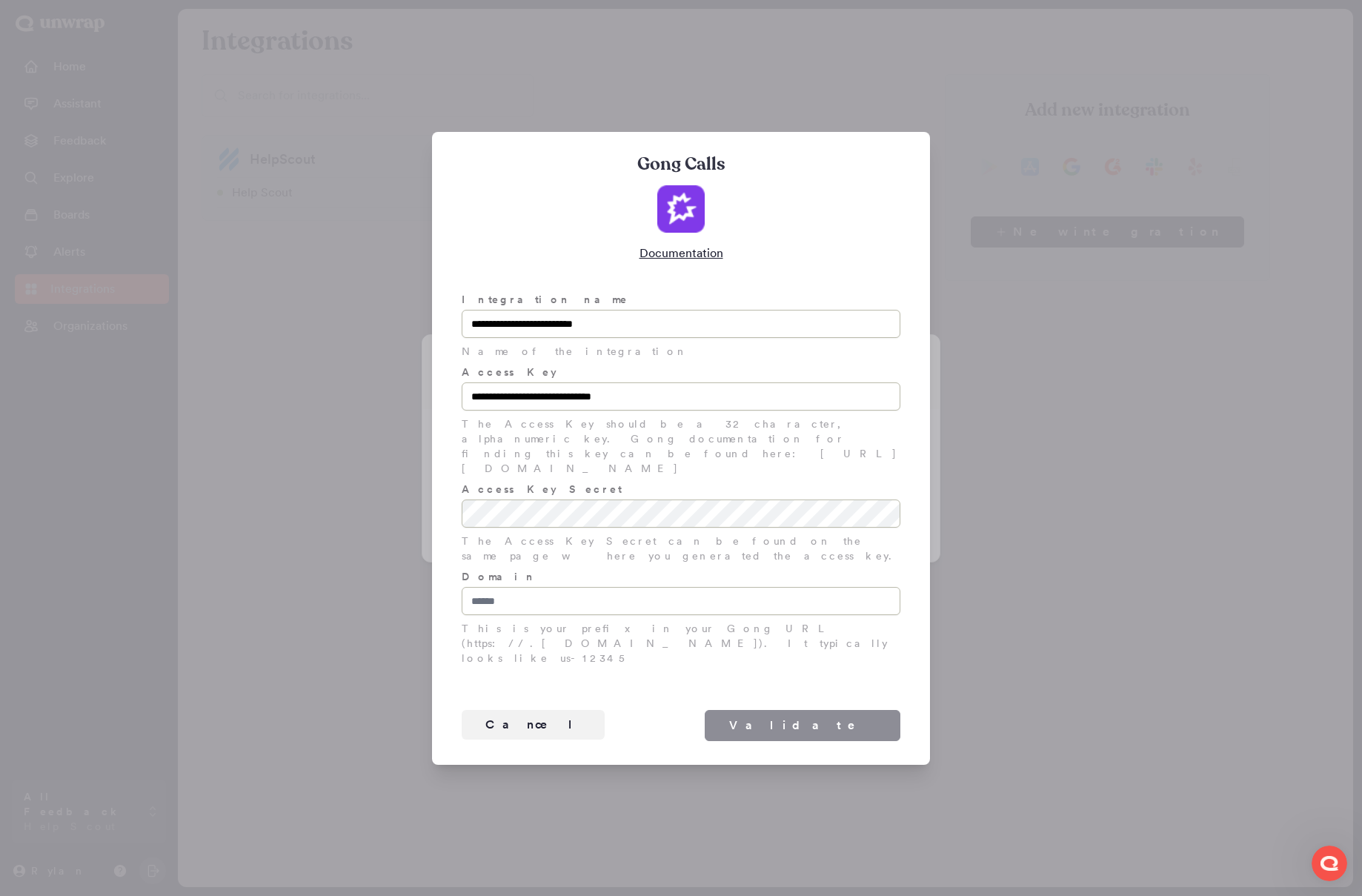 scroll, scrollTop: 0, scrollLeft: 0, axis: both 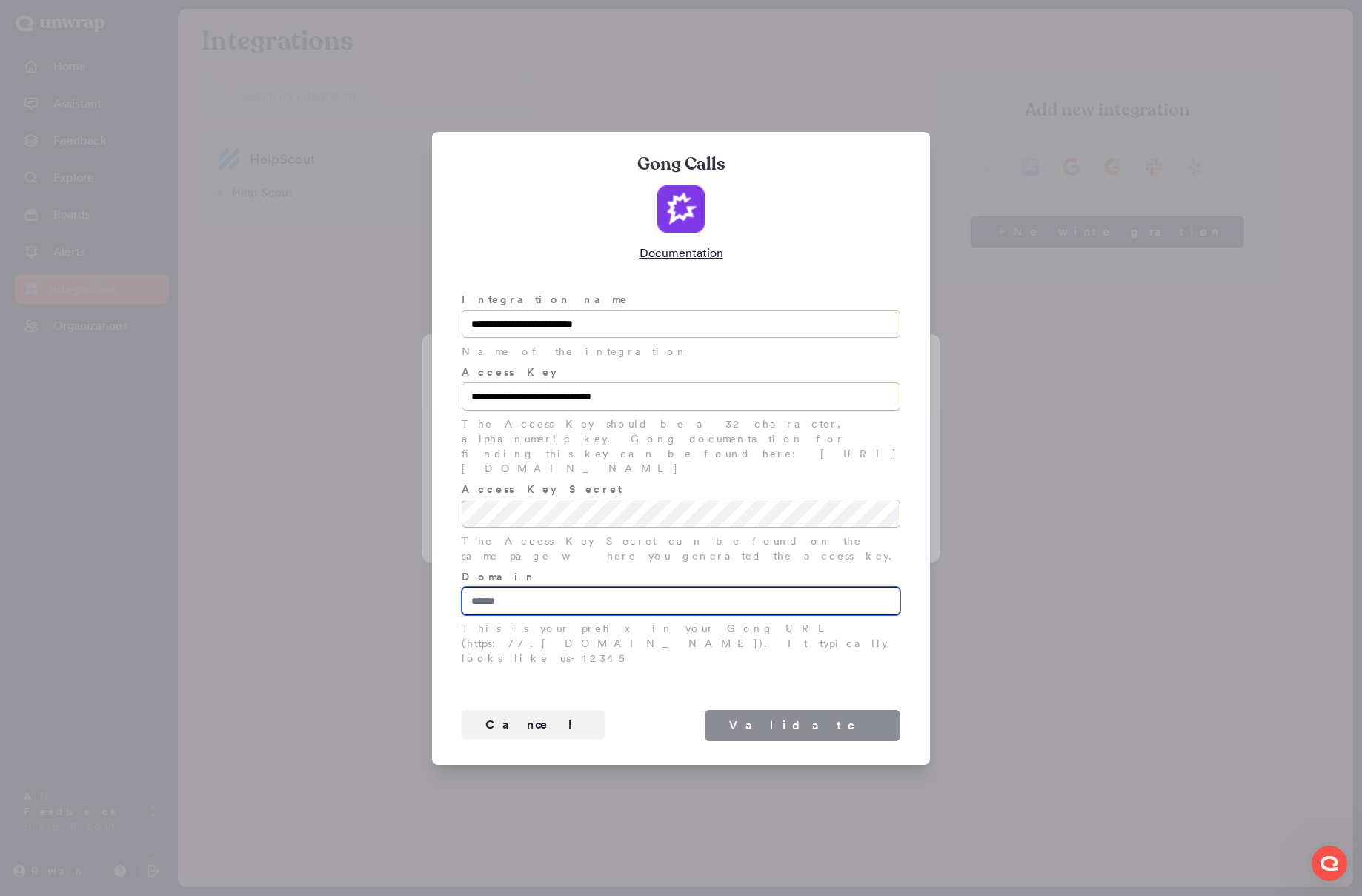 click on "Domain" at bounding box center [681, 601] 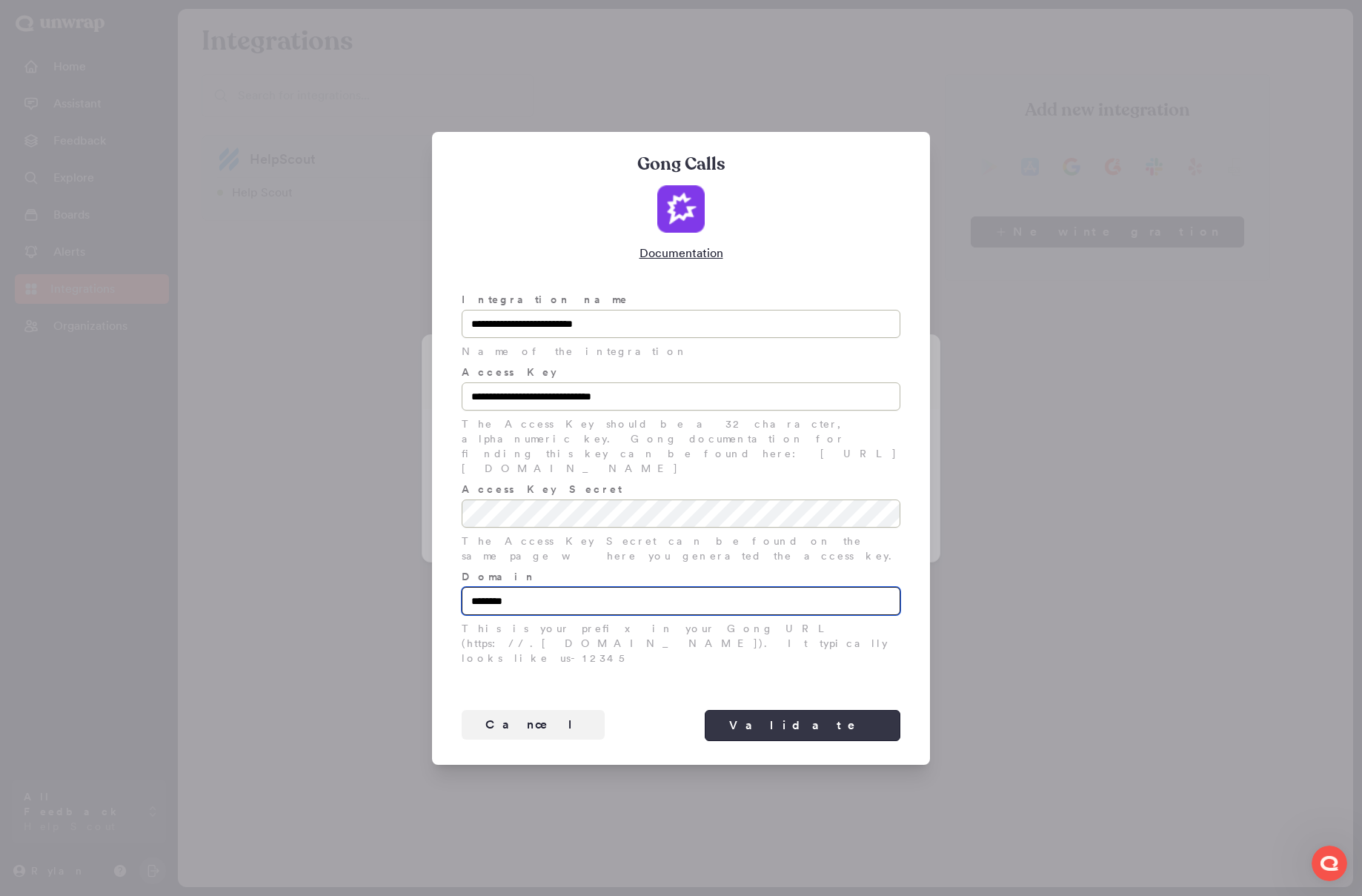 type on "********" 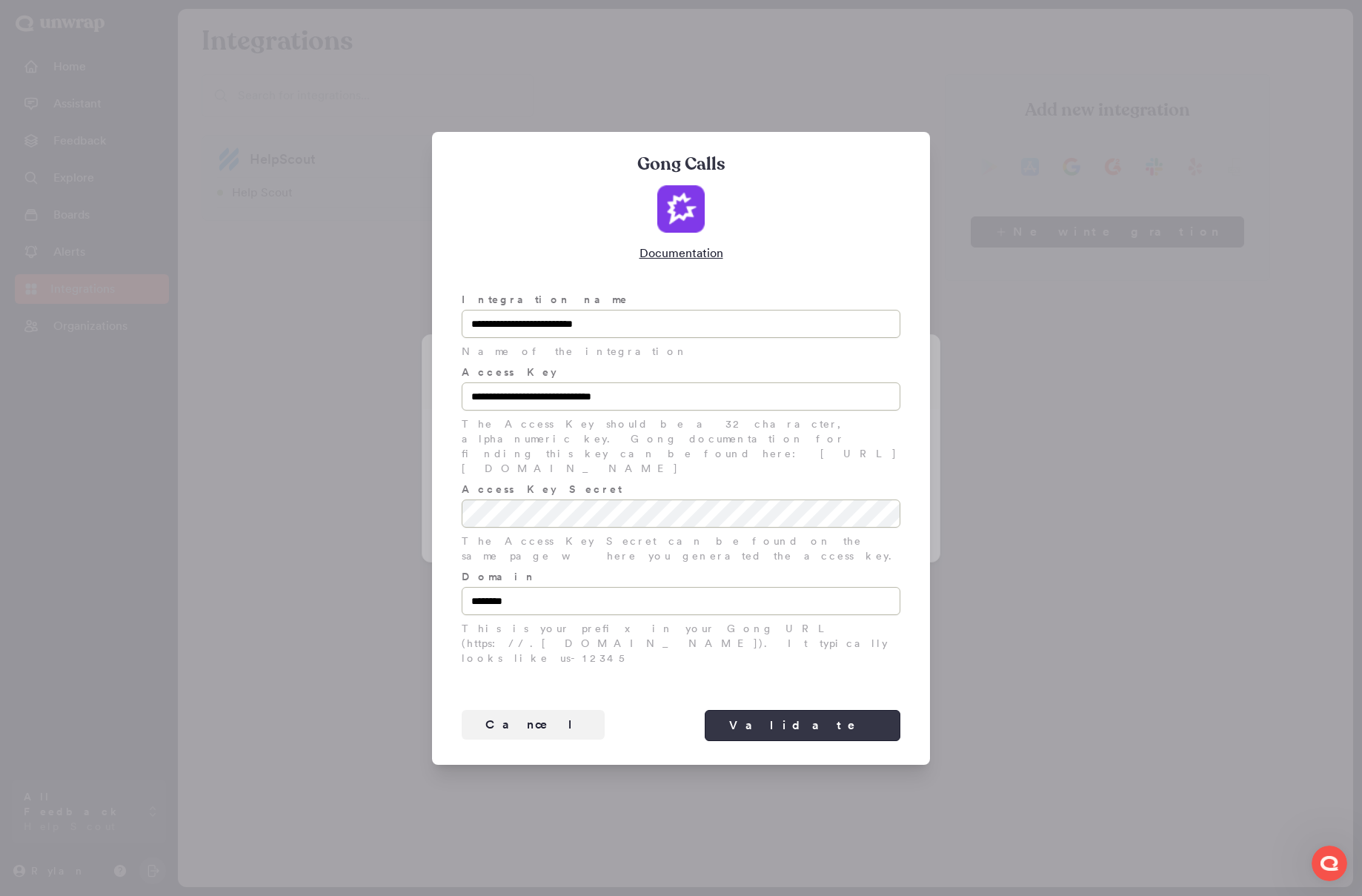 click on "Validate" at bounding box center [803, 726] 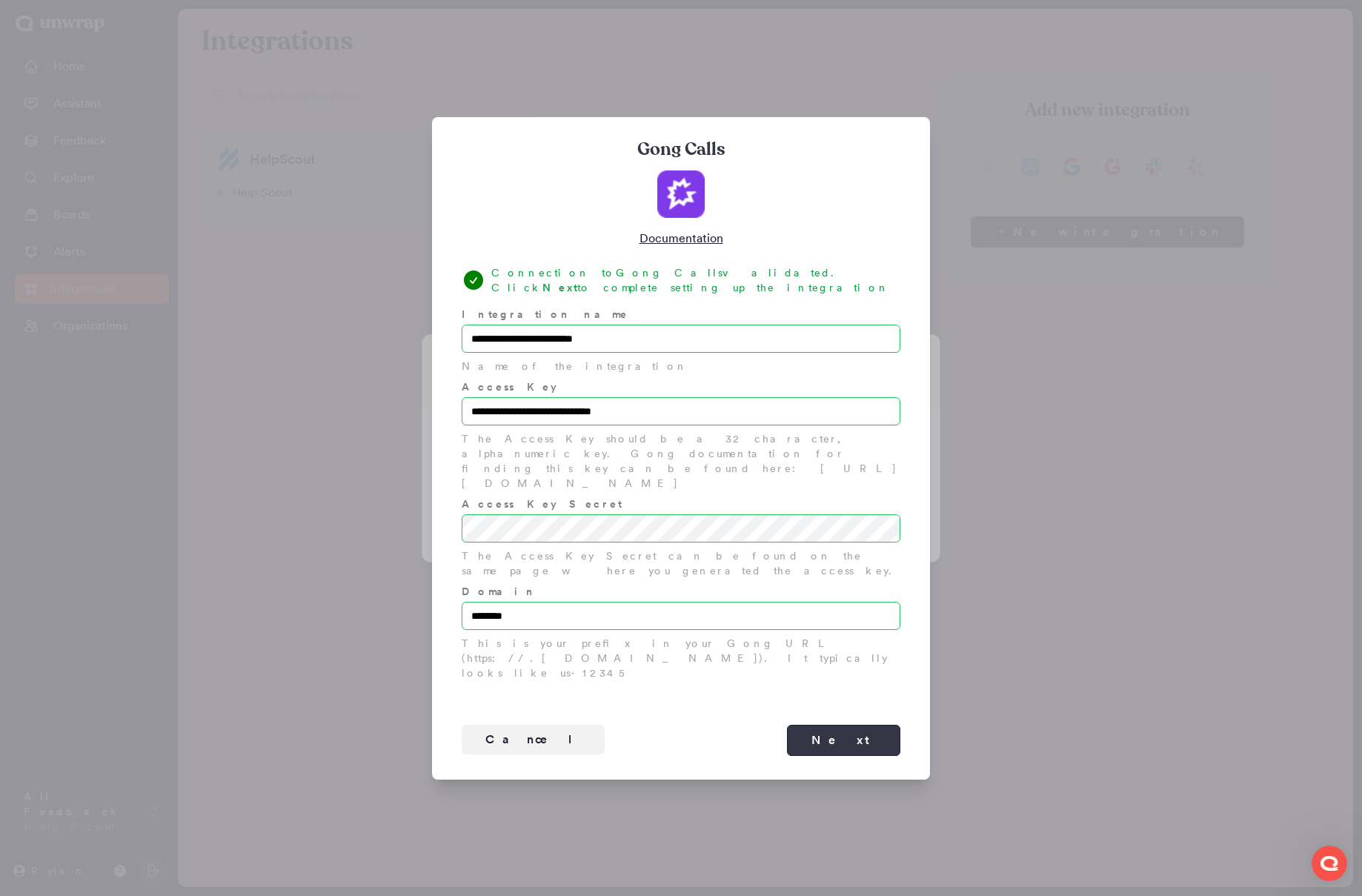 click on "Next" at bounding box center [843, 740] 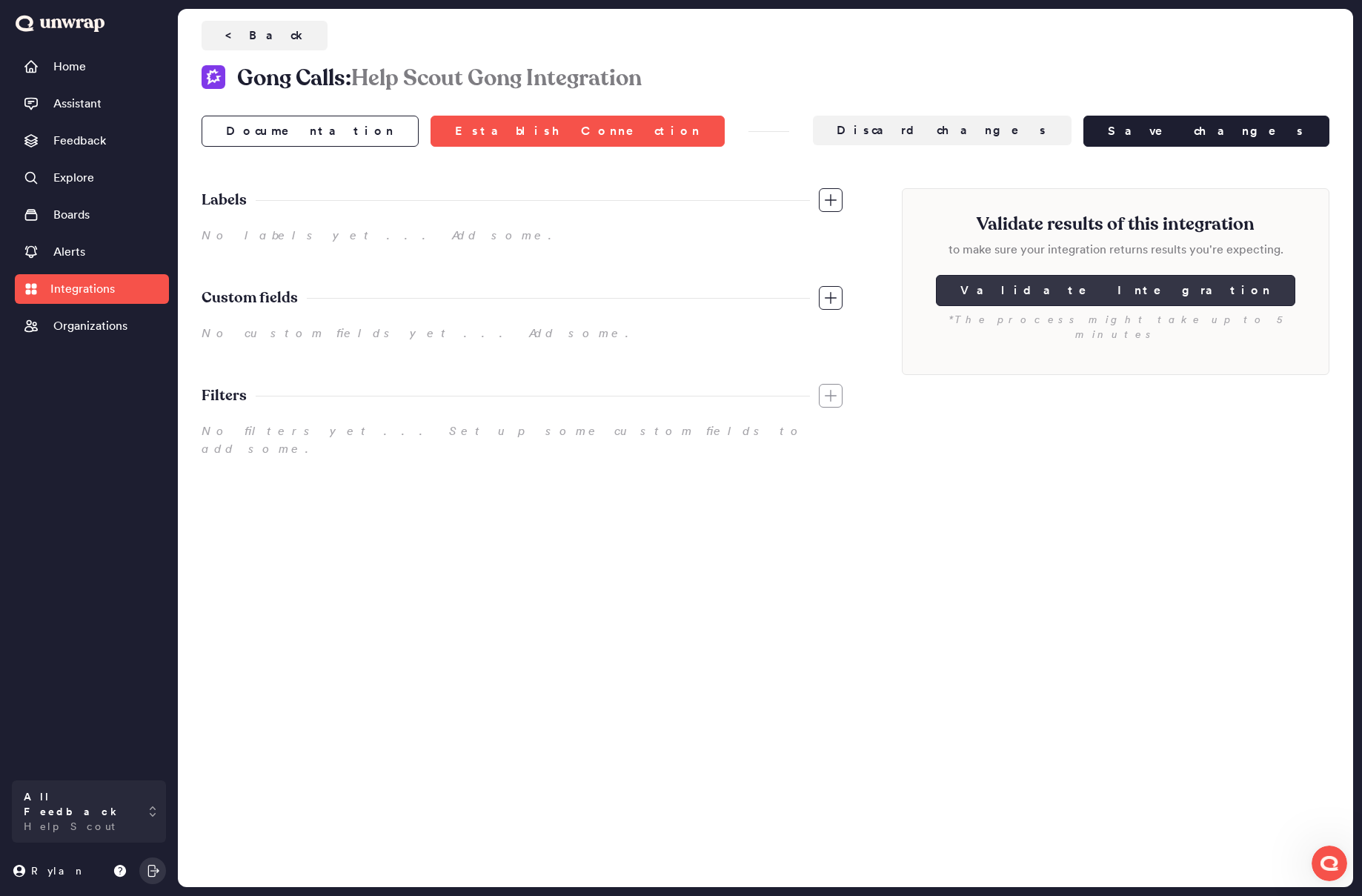 click on "Validate Integration" at bounding box center (1115, 291) 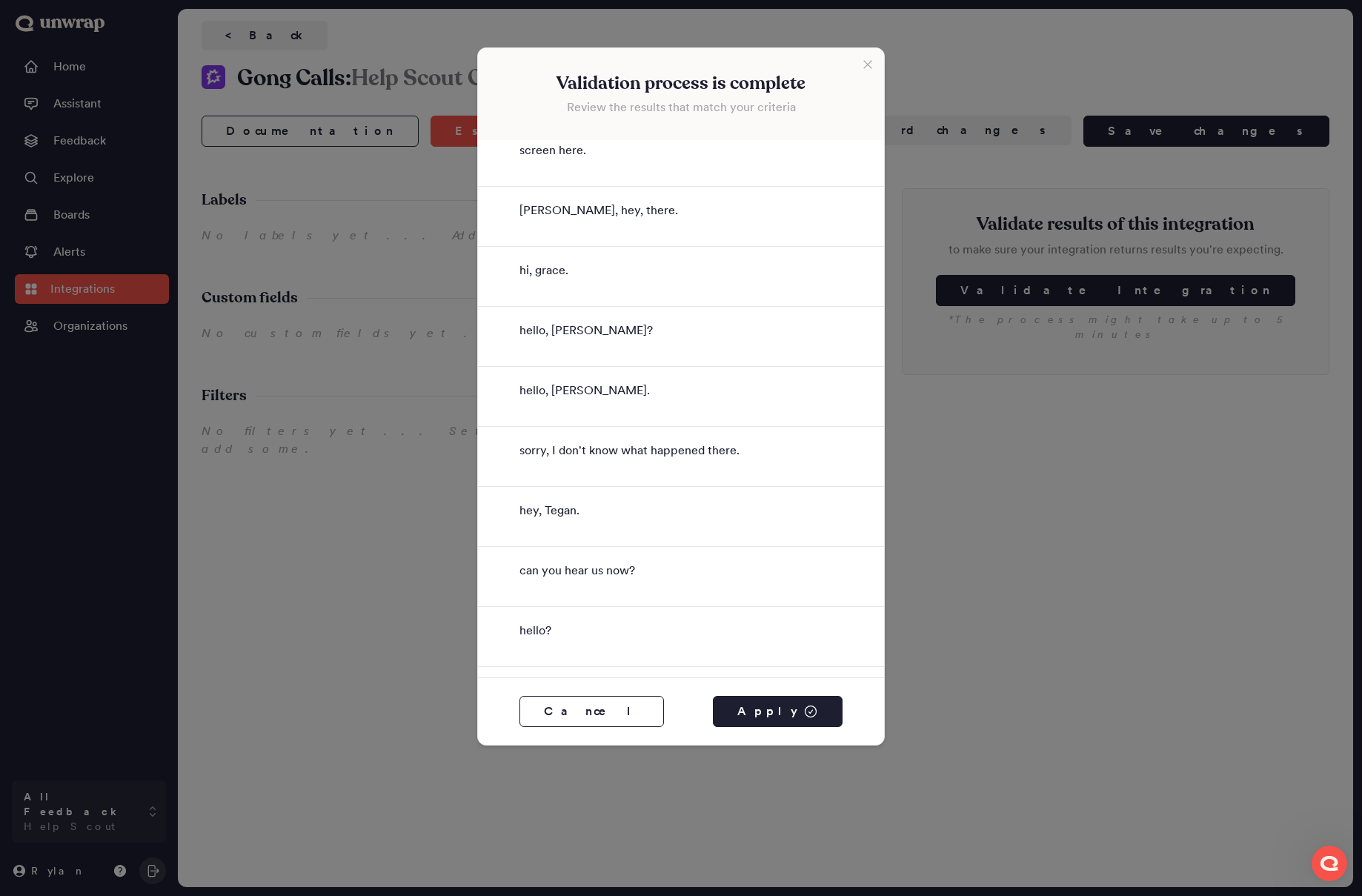 scroll, scrollTop: 0, scrollLeft: 0, axis: both 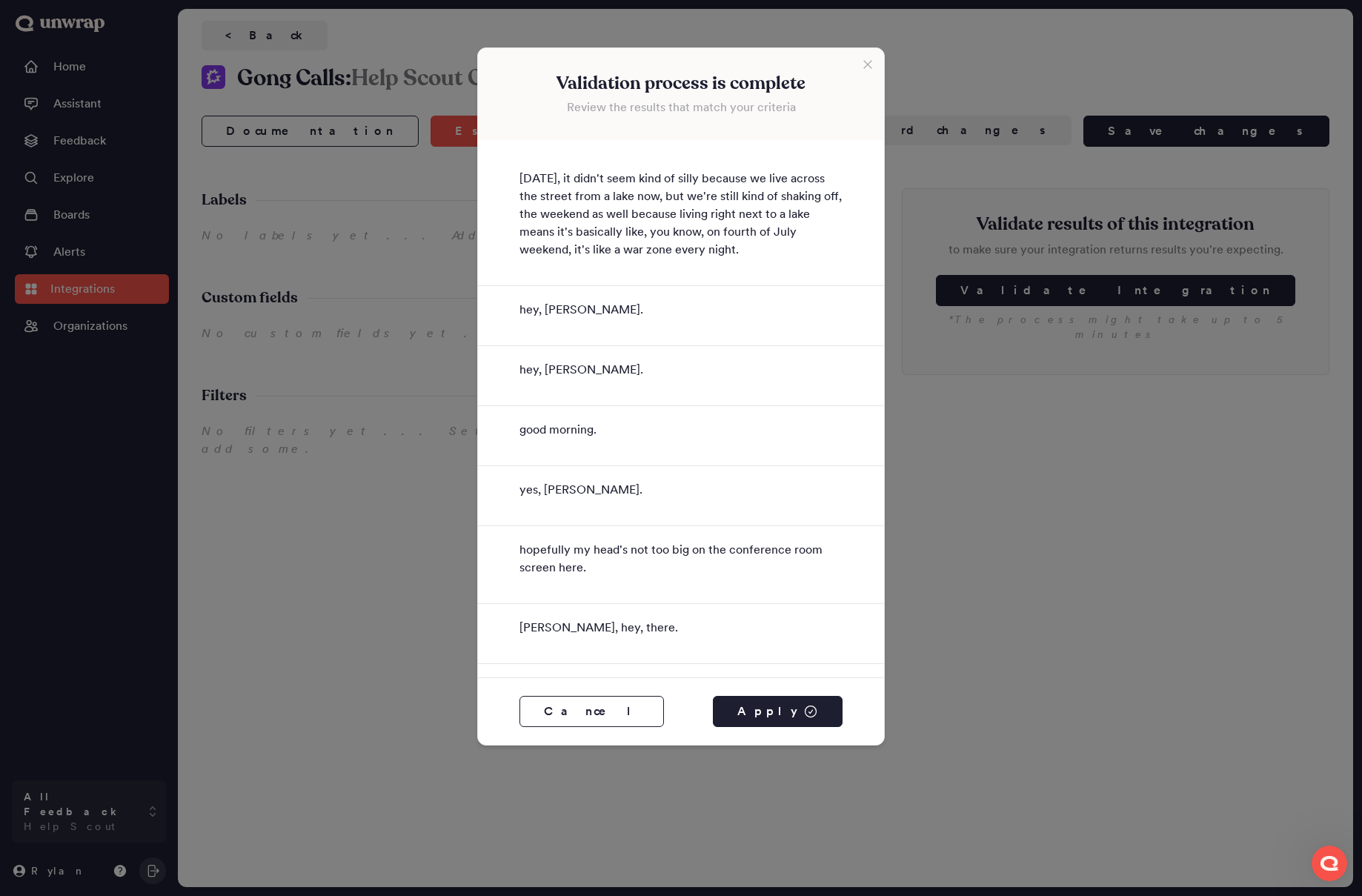 click on "[DATE], it didn't seem kind of silly because we live across the street from a lake now, but we're still kind of shaking off, the weekend as well because living right next to a lake means it's basically like, you know, on fourth of July weekend, it's like a war zone every night." at bounding box center [681, 214] 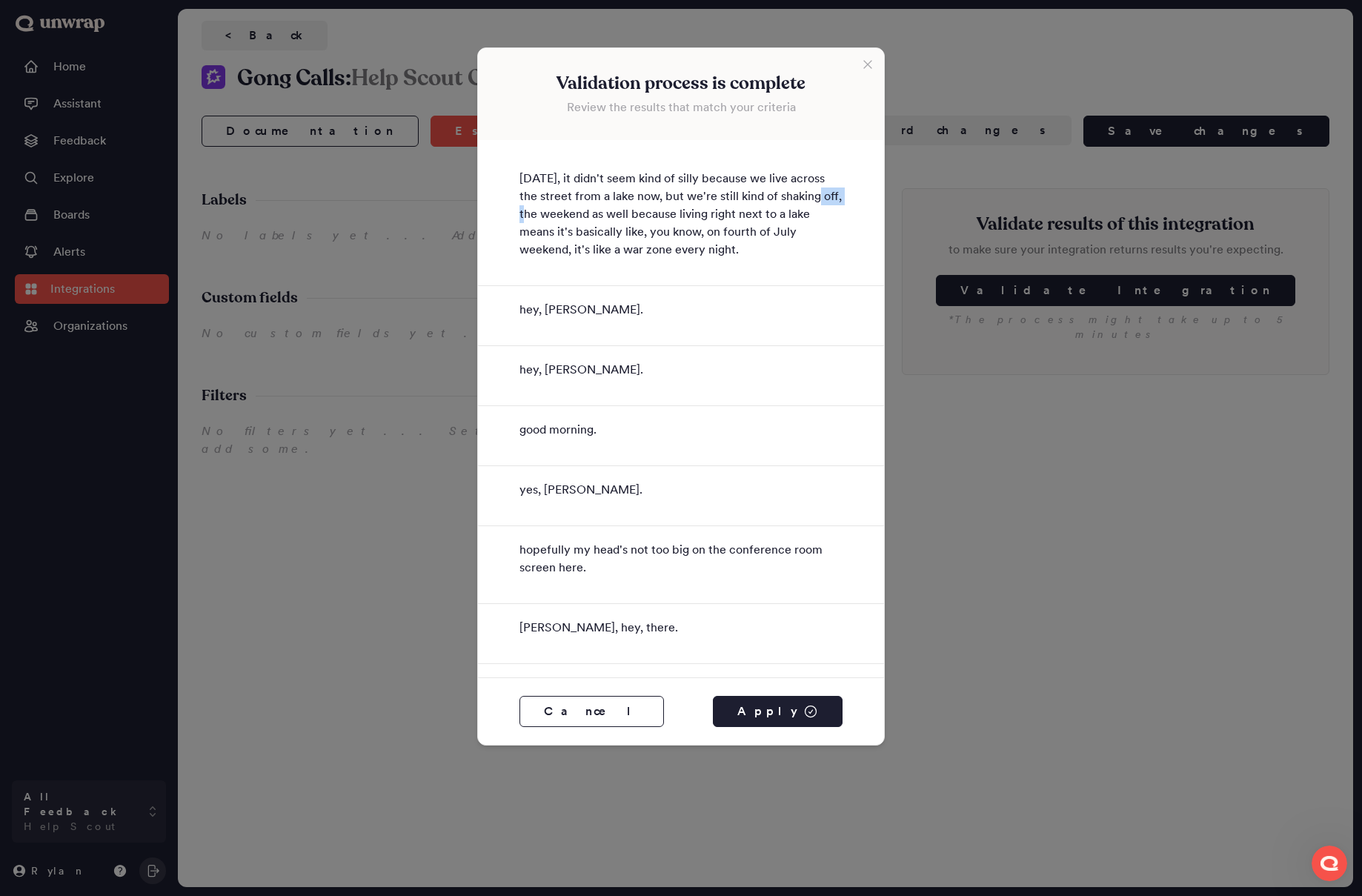 click on "[DATE], it didn't seem kind of silly because we live across the street from a lake now, but we're still kind of shaking off, the weekend as well because living right next to a lake means it's basically like, you know, on fourth of July weekend, it's like a war zone every night." at bounding box center [681, 214] 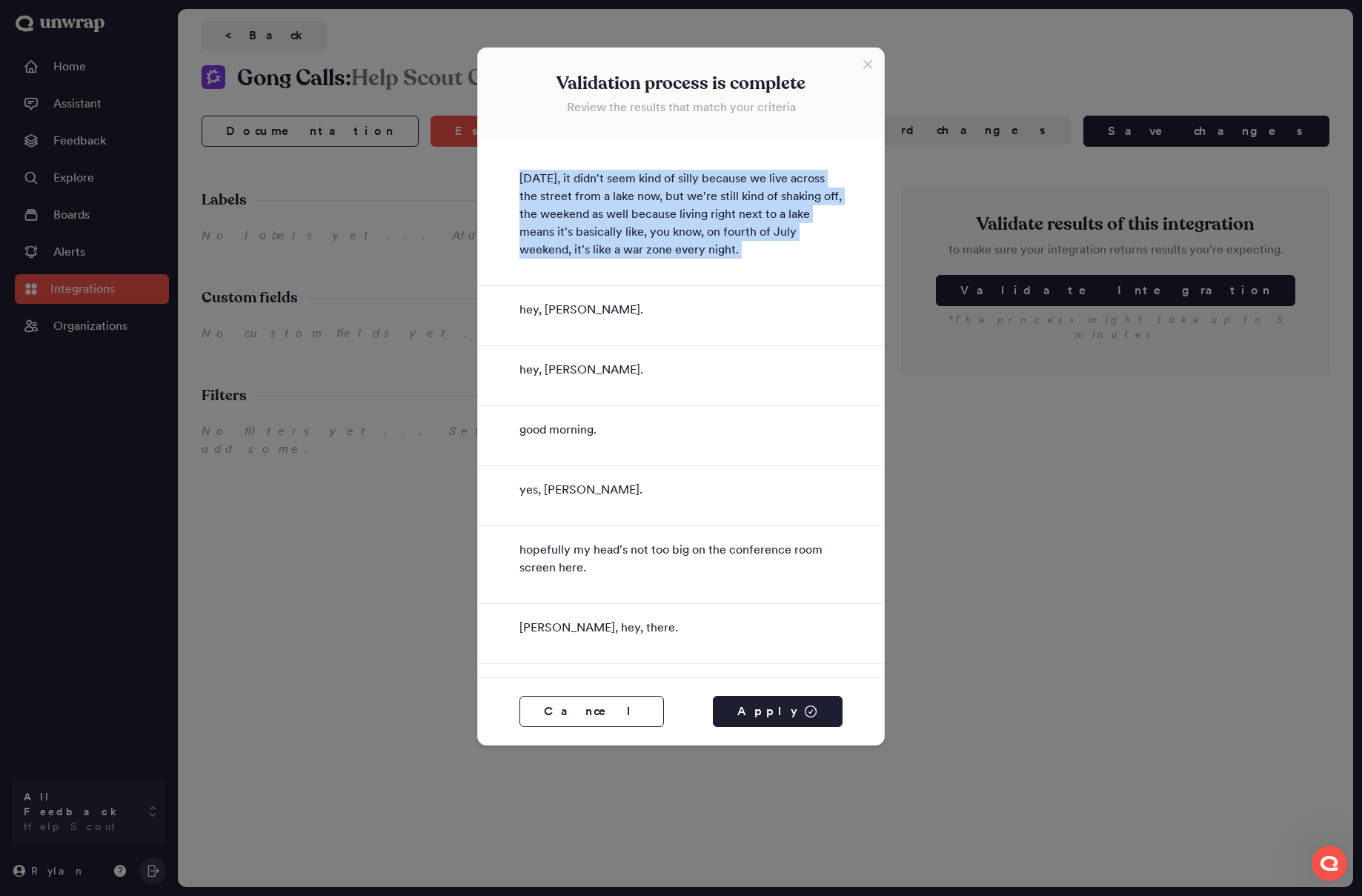 click on "[DATE], it didn't seem kind of silly because we live across the street from a lake now, but we're still kind of shaking off, the weekend as well because living right next to a lake means it's basically like, you know, on fourth of July weekend, it's like a war zone every night." at bounding box center (681, 214) 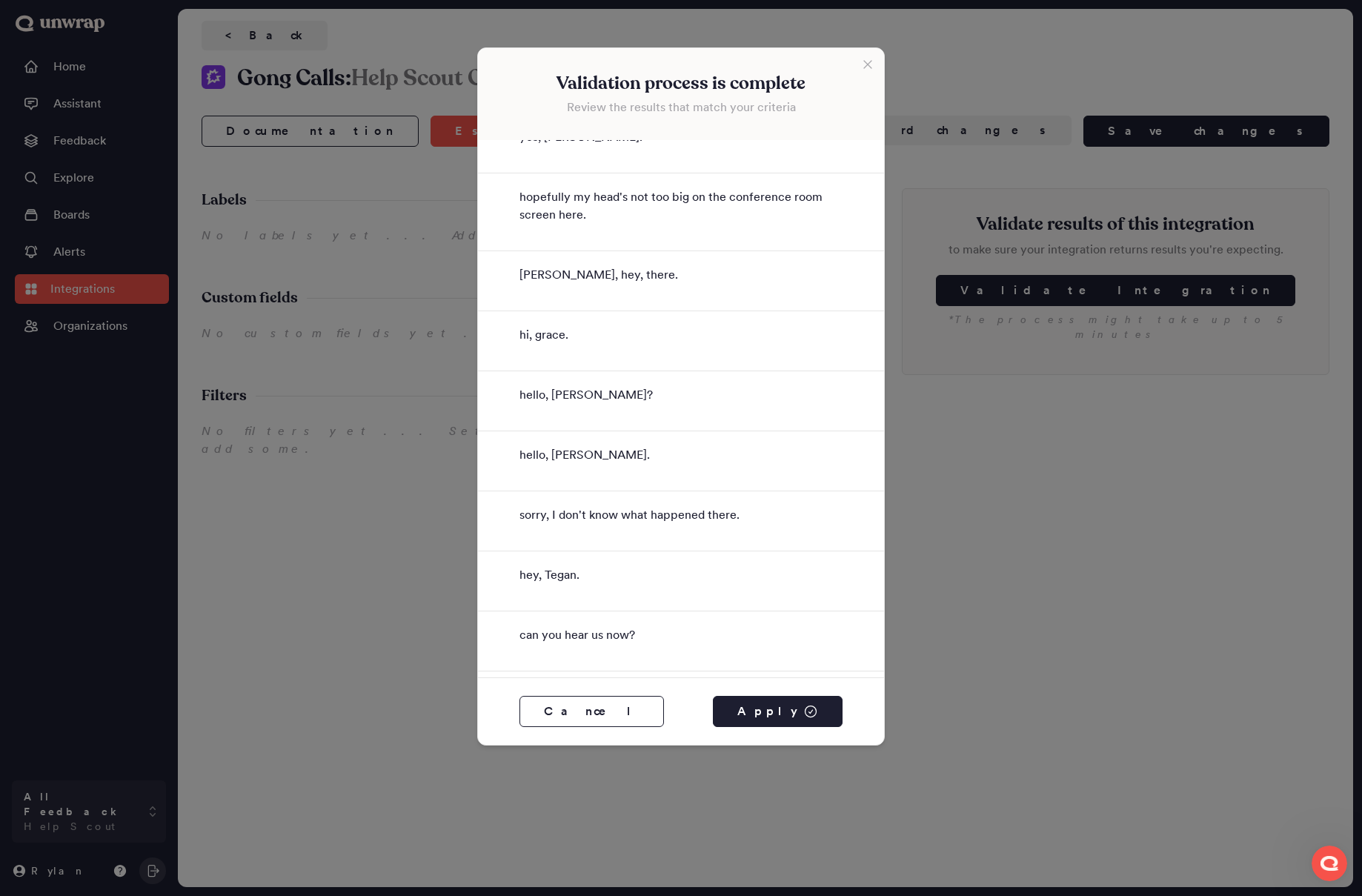 scroll, scrollTop: 0, scrollLeft: 0, axis: both 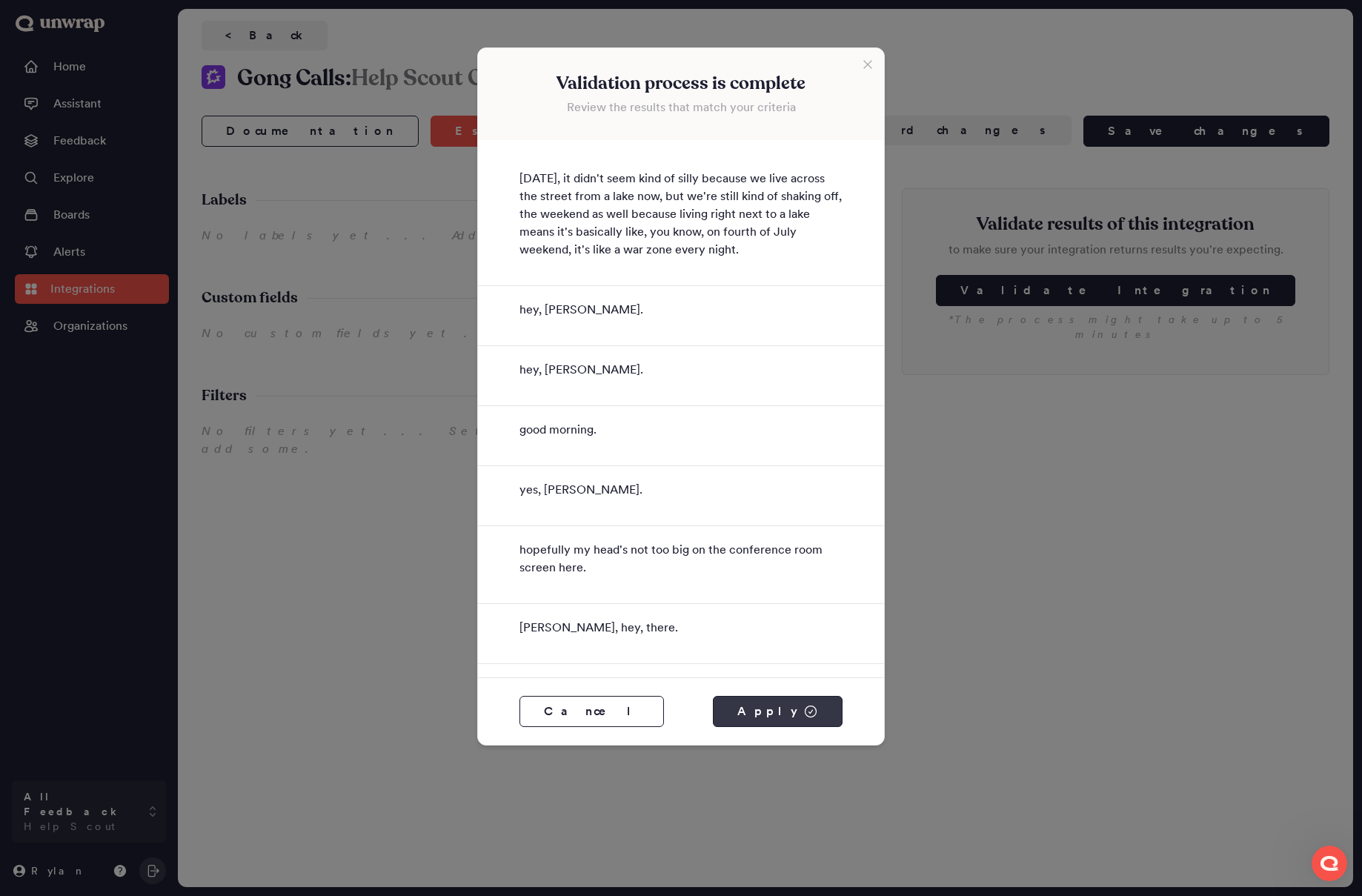 click 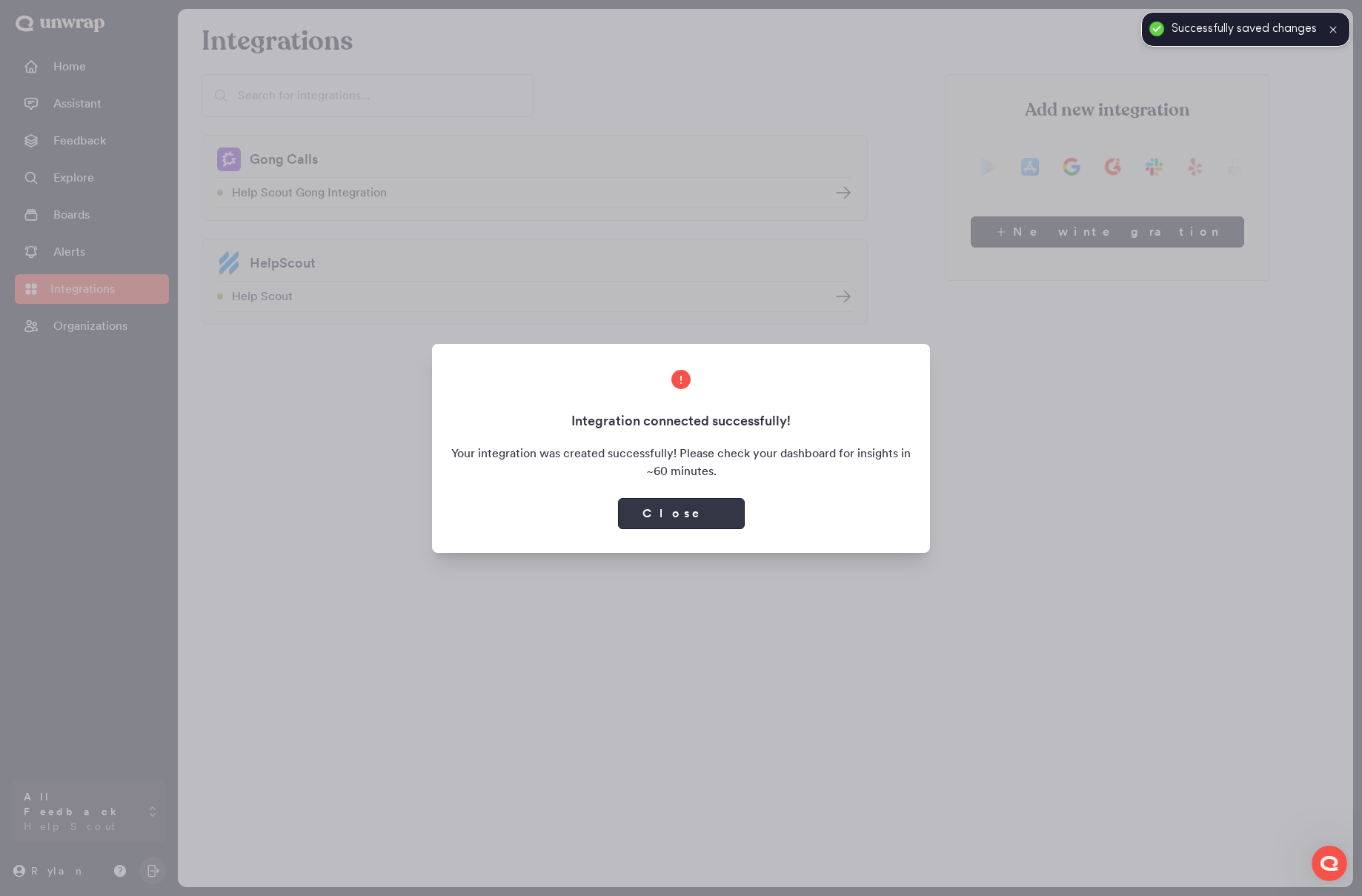 click on "Close" at bounding box center (681, 514) 